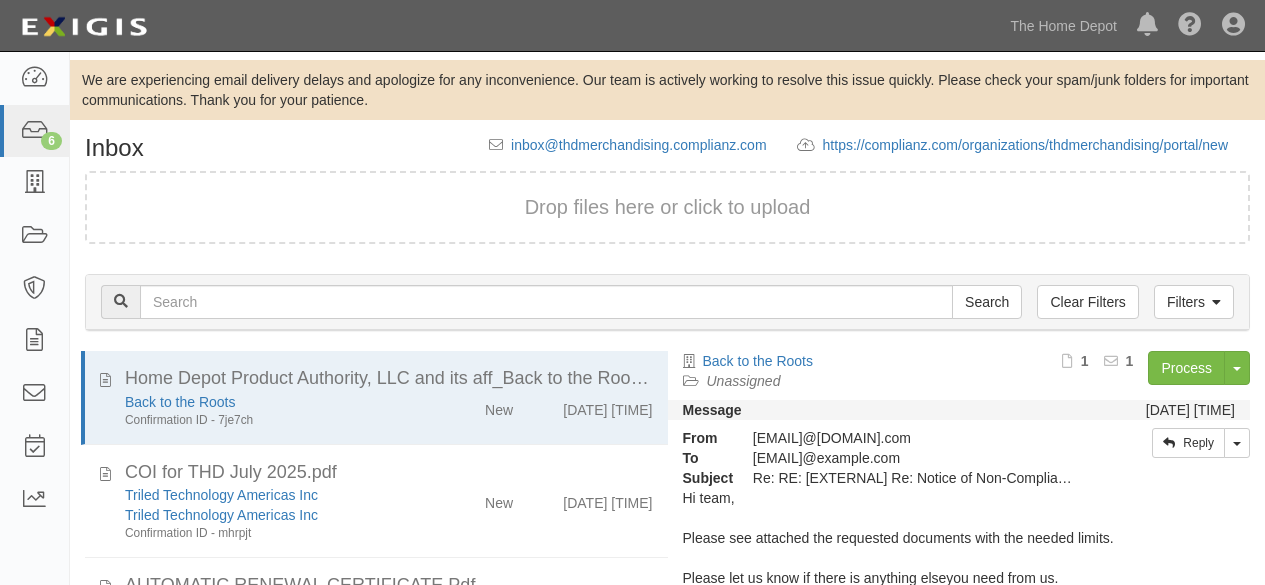 scroll, scrollTop: 136, scrollLeft: 0, axis: vertical 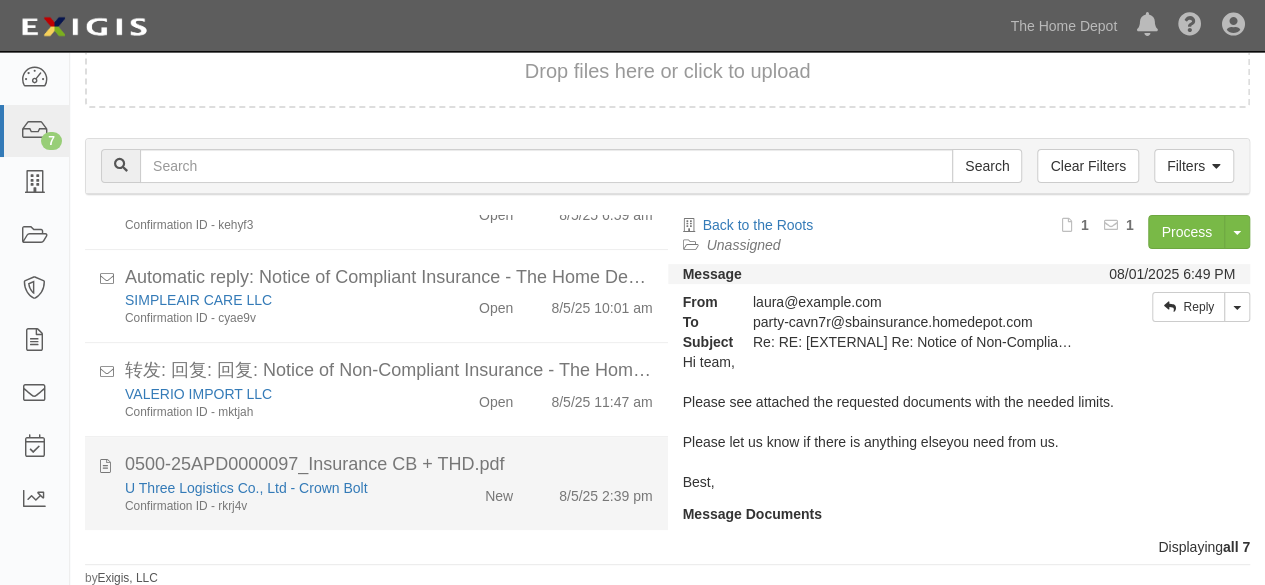 click on "New" 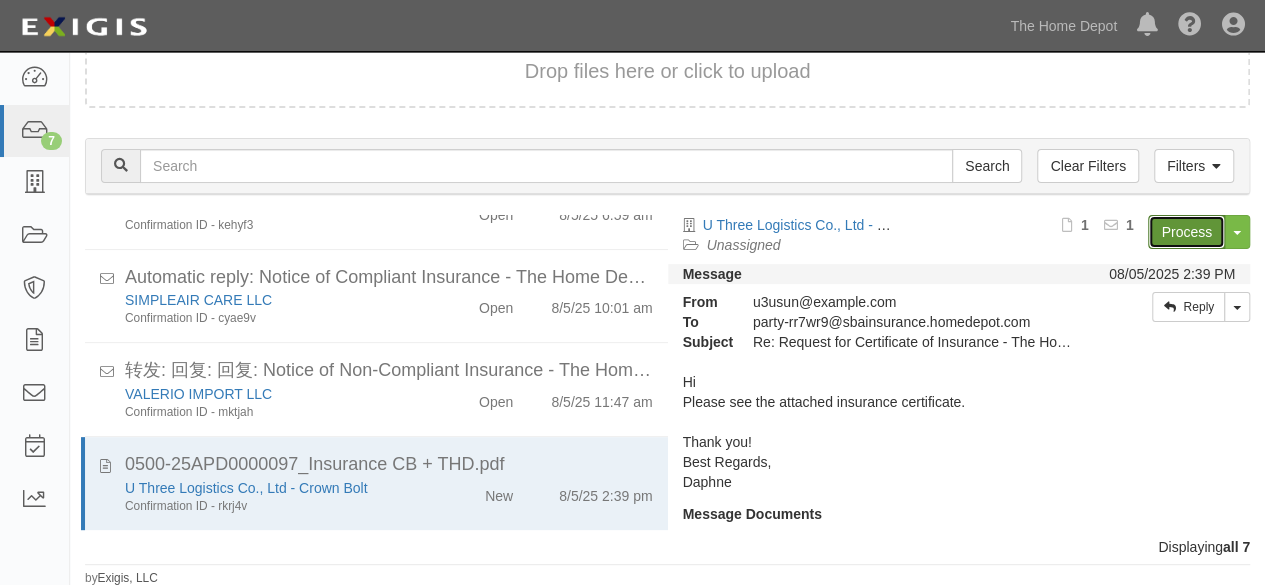 click on "Process" at bounding box center [1186, 232] 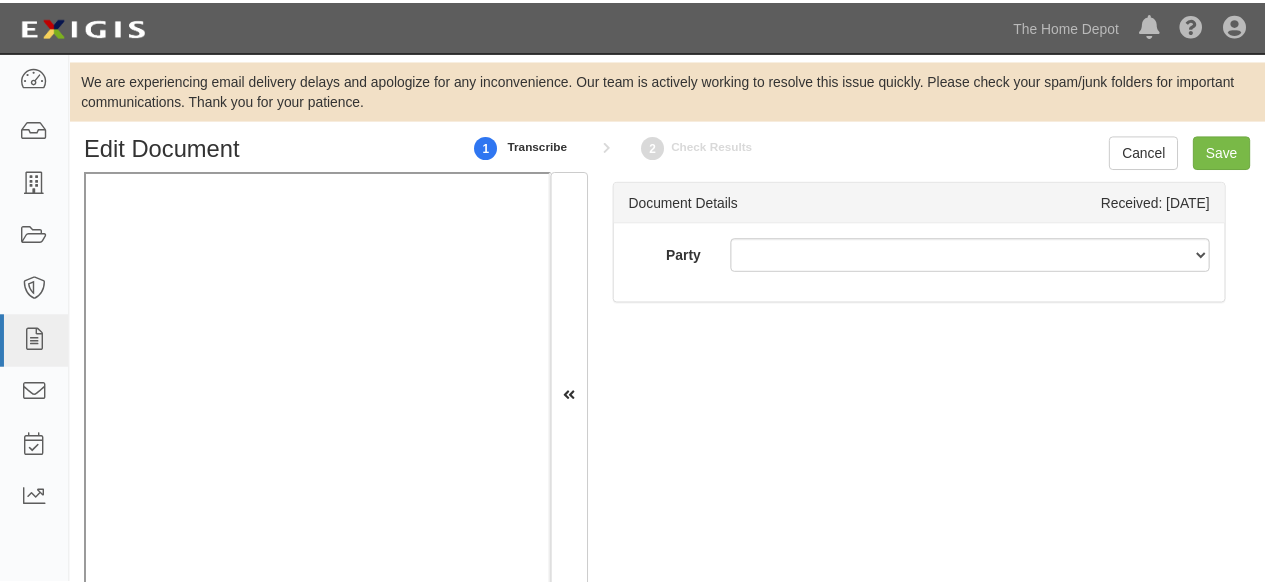 scroll, scrollTop: 0, scrollLeft: 0, axis: both 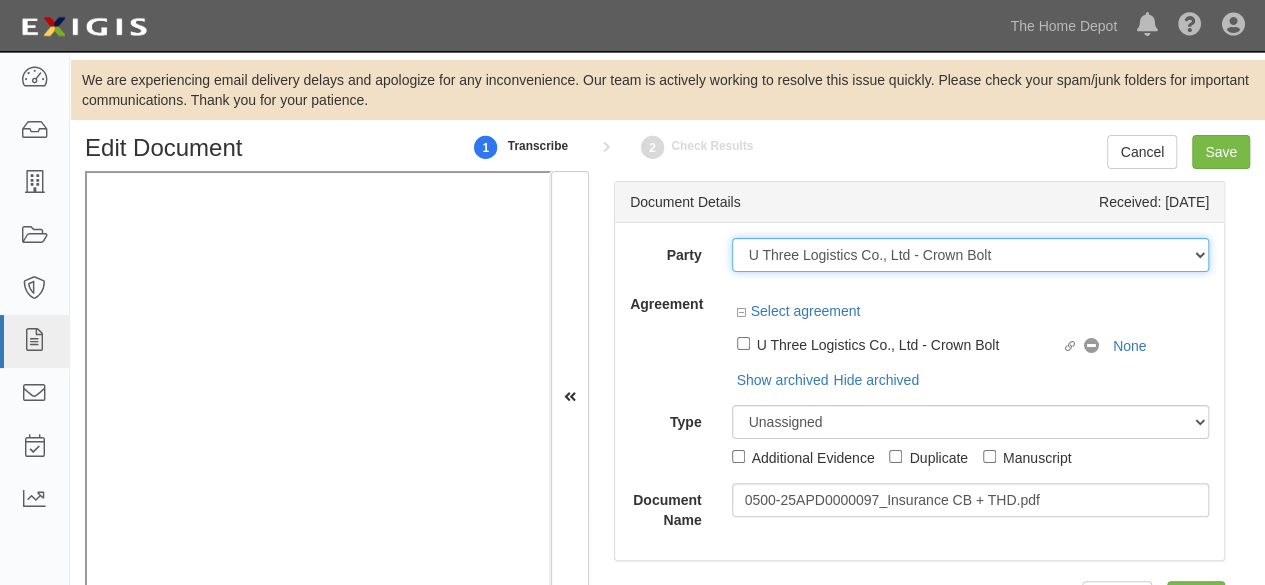 click on "1000576868 Ontario Inc.
10 STRAWBERRY STREET
115282 CANADA LTEE
11947907 Canada Inc. (MOD LIGHTING)
1200144519218
1234BUY.COM INC
1291 FURNITURES INC
16 GAUGE SINKS
1729897 ONTARIO INC. O/A
1791 Outdoor Lifestyle Group LLC
1837, LLC.
1888 MILLS LLC
1896424 ONTARIO INC
1JAY CAPITAL INC
1PERFECTCHOICE INC
1ST CHOICE FERTILIZER, I
2033784 ONTARIO INC.
21 ROCKS CORPORATION DBA
2614072 ONTARIO INC. (O/
2964-3277 QUEBEC INC
2B Poultry, LLC
2FUNGUYS
34 DECOR LLC
360 ELECTRICAL LLC
3B INTERNATIONAL LLC
3B TECH, INC.
3DROSE LLC
3H TWINKLELEAF INC
3I PRODUCTS, INC.
3M
3M
3M COMPANY
3Wood Wholesale, LLC
4077814 DELAWARE INC
4D CONCEPTS, INC
4dock LLC.
4KEEPS ROSES INC.
4 LIFE OUTDOOR INC
4MODERNHOME.COM LLC
4Q BRANDS LLC
5 HORIZONS GROUP LLC" at bounding box center [971, 255] 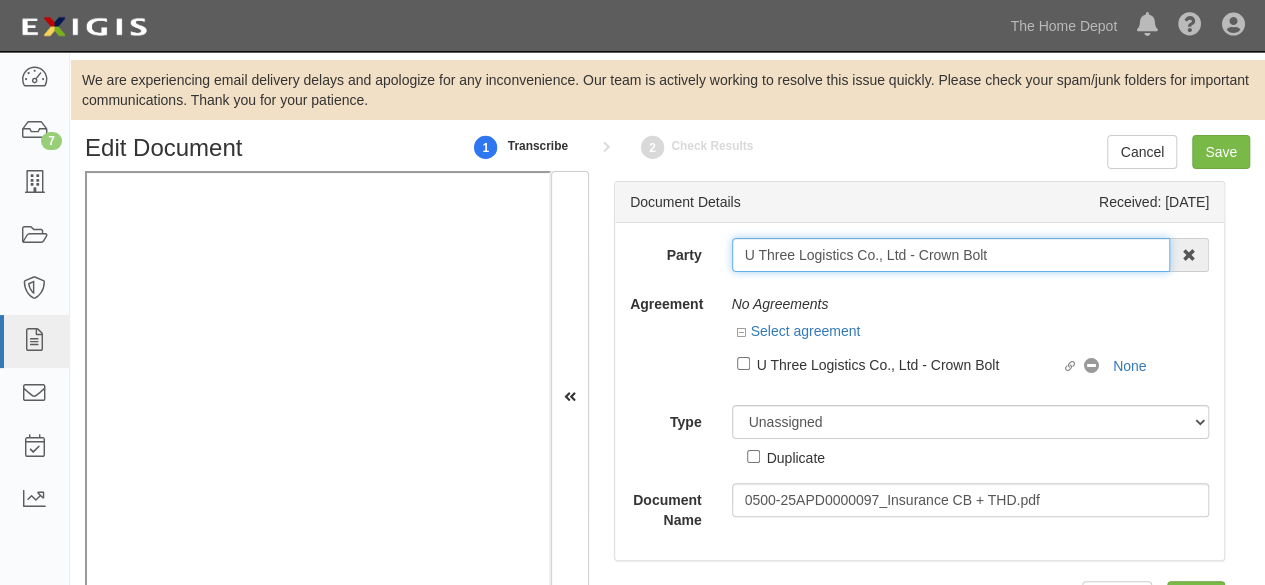 click on "U Three Logistics Co., Ltd - Crown Bolt" at bounding box center [951, 255] 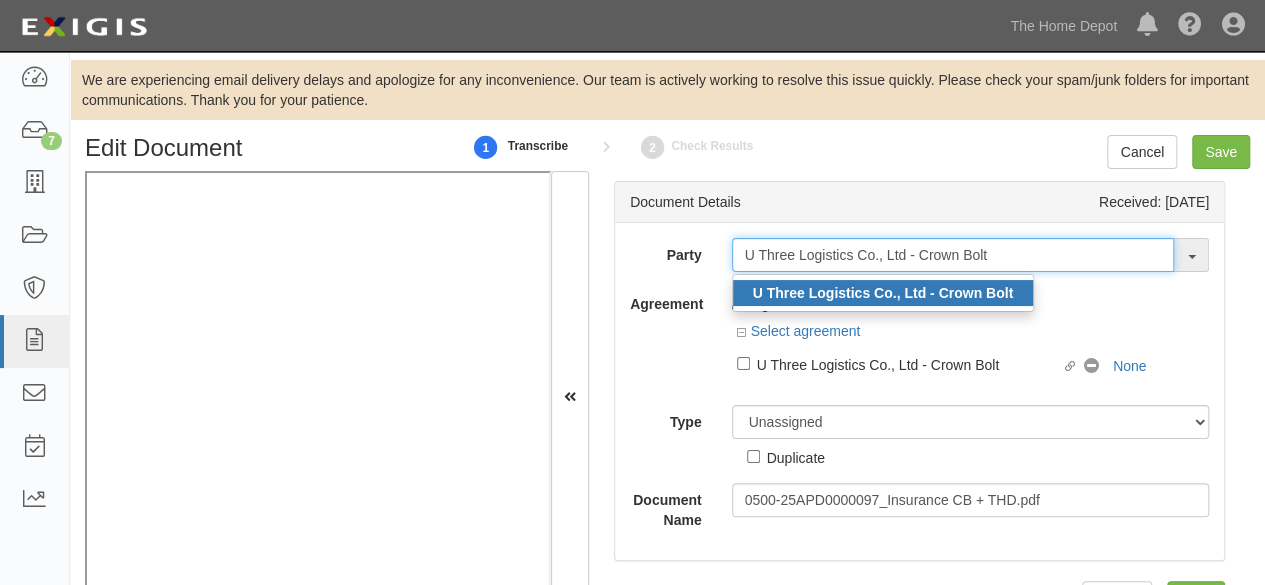 type on "U Three Logistics Co., Ltd - Crown Bolt" 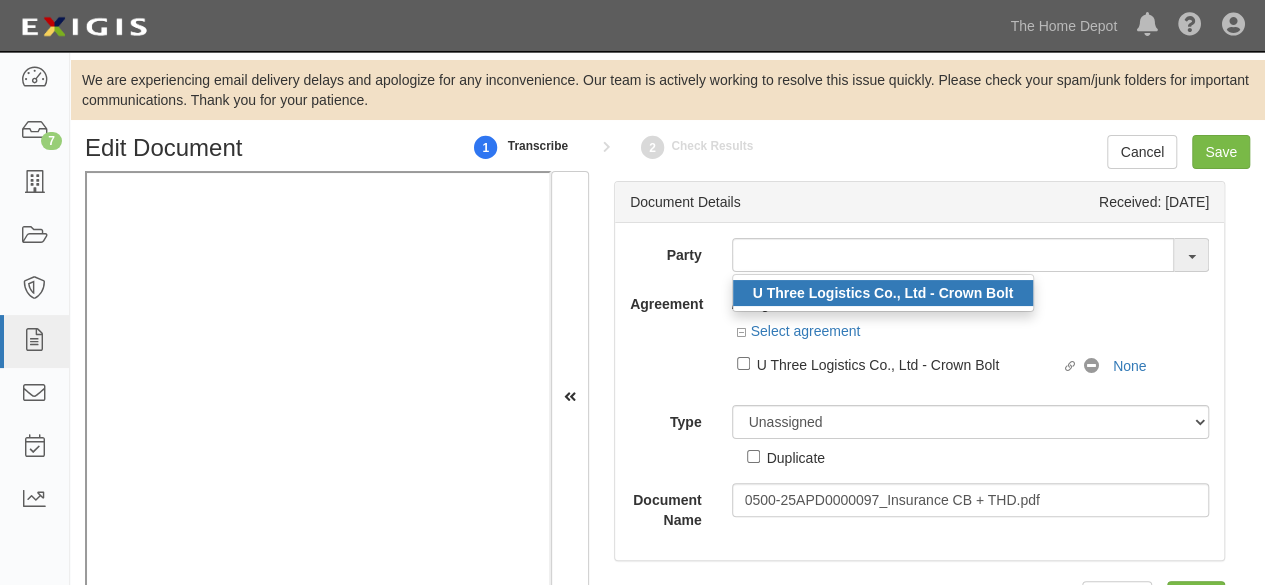 click on "U Three Logistics Co., Ltd - Crown Bolt" at bounding box center (883, 293) 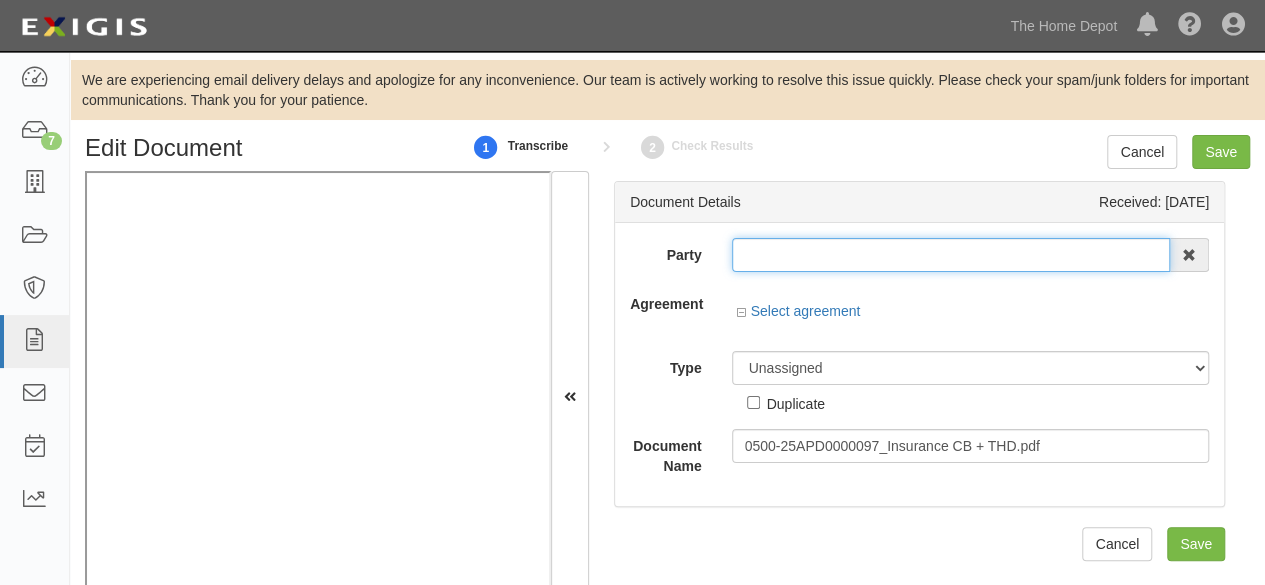 type on "U Three Logistics Co., Ltd - Crown Bolt" 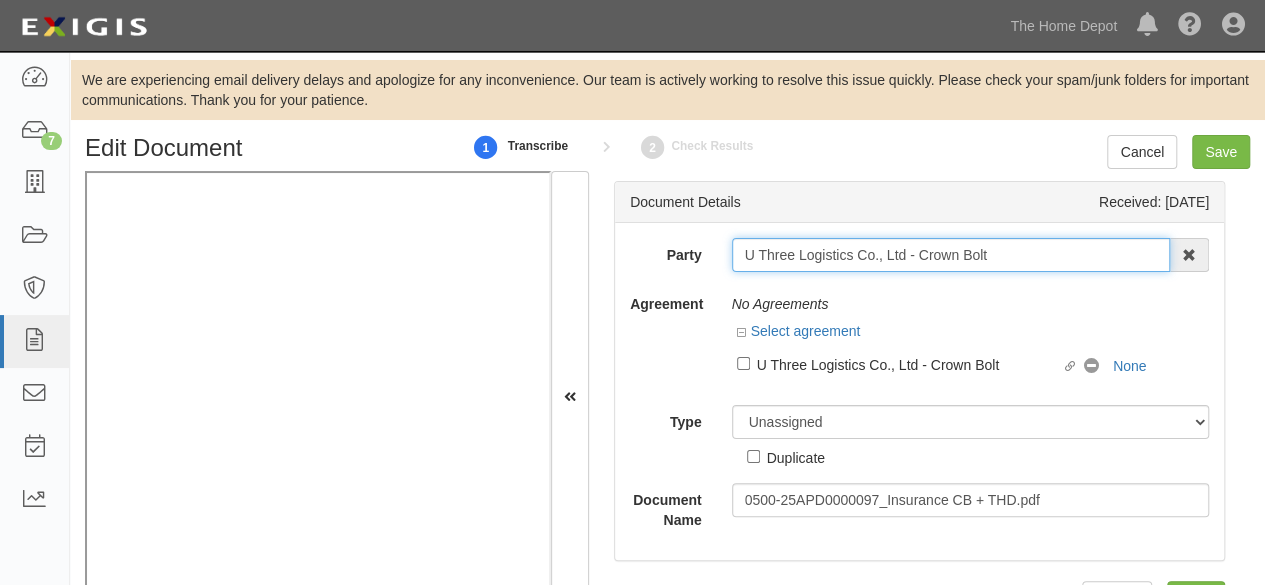 click on "U Three Logistics Co., Ltd - Crown Bolt" at bounding box center [951, 255] 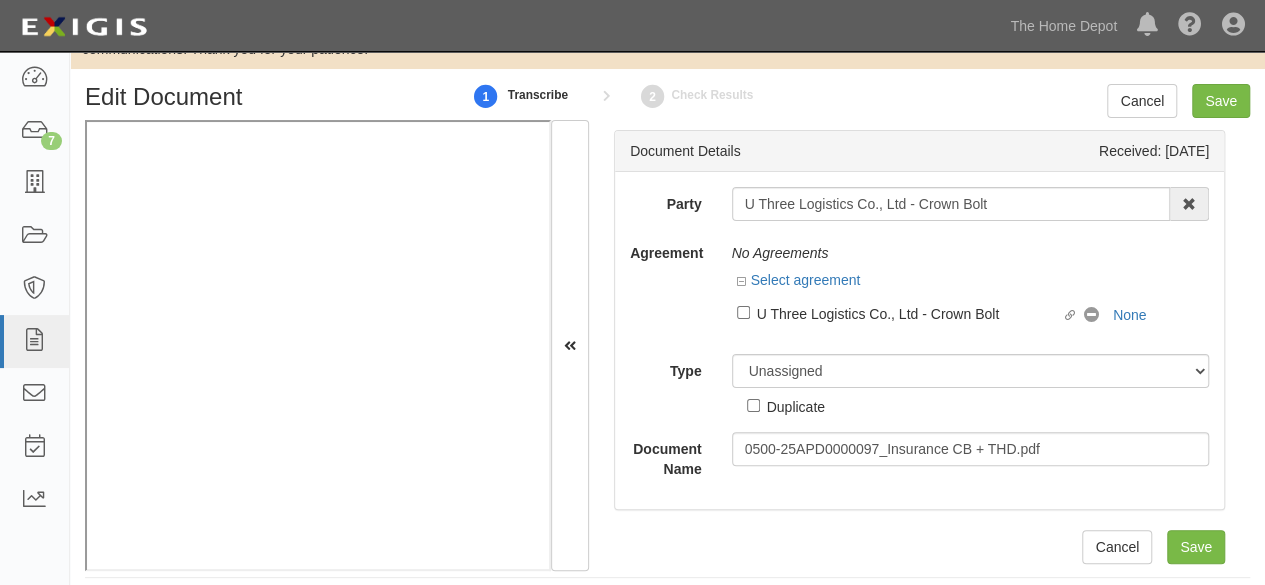 scroll, scrollTop: 65, scrollLeft: 0, axis: vertical 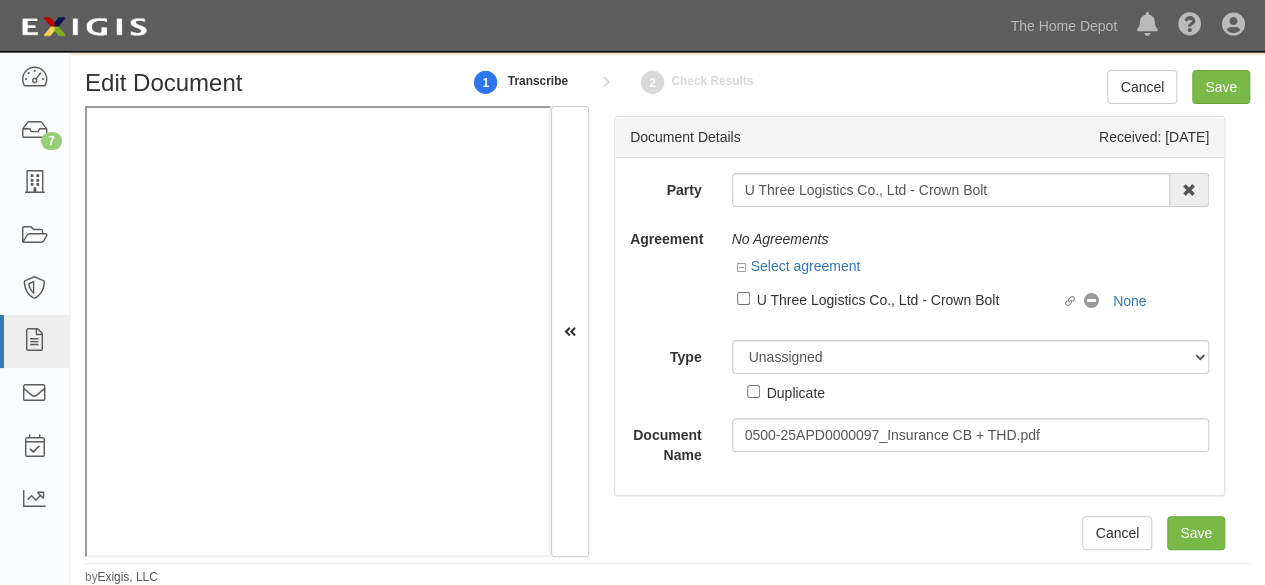 drag, startPoint x: 816, startPoint y: 294, endPoint x: 803, endPoint y: 331, distance: 39.217342 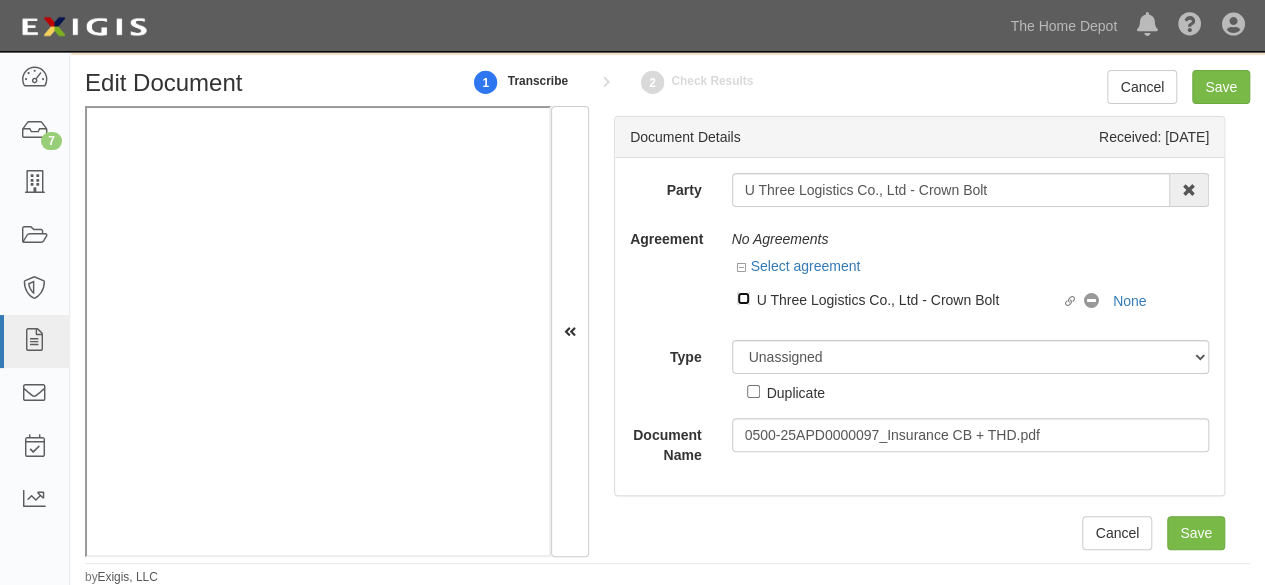 click on "Linked agreement
U Three Logistics Co., Ltd - Crown Bolt
Linked agreement" at bounding box center [743, 298] 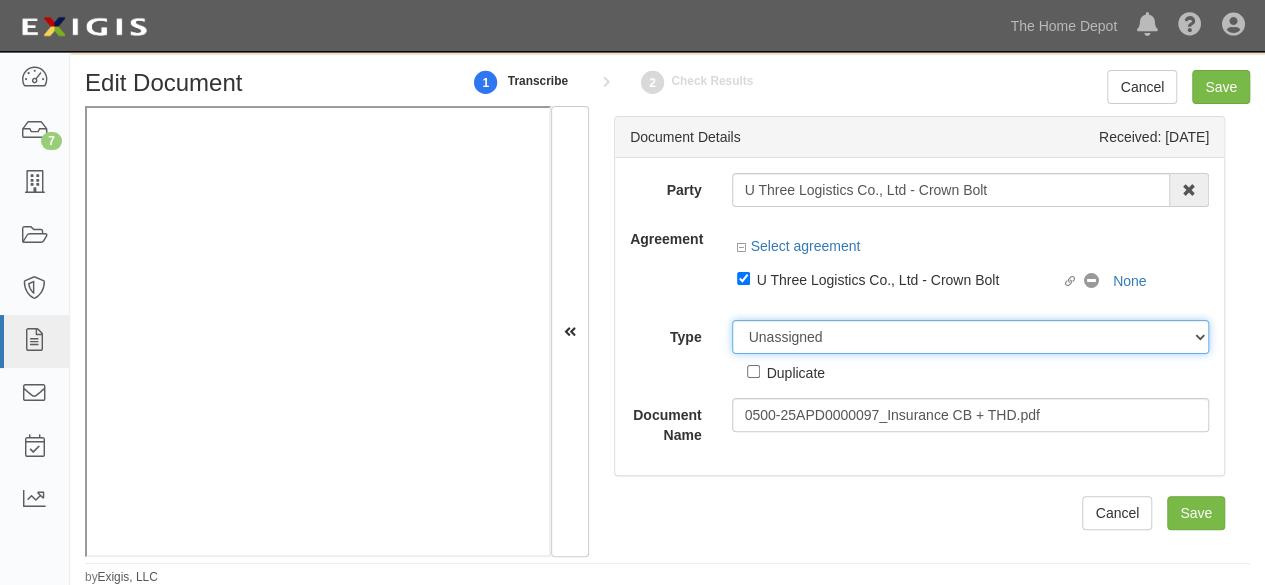 click on "Party
U Three Logistics Co., Ltd - Crown Bolt U Three Logistics Co., Ltd - Crown Bolt
1000576868 Ontario Inc.
10 STRAWBERRY STREET
115282 CANADA LTEE
11947907 Canada Inc. (MOD LIGHTING)
1200144519218
1234BUY.COM INC
1291 FURNITURES INC
16 GAUGE SINKS
1729897 ONTARIO INC. O/A
1791 Outdoor Lifestyle Group LLC
1837, LLC.
1888 MILLS LLC
1896424 ONTARIO INC
1JAY CAPITAL INC
1PERFECTCHOICE INC
1ST CHOICE FERTILIZER, I
2033784 ONTARIO INC.
21 ROCKS CORPORATION DBA
2614072 ONTARIO INC. (O/
2964-3277 QUEBEC INC
2B Poultry, LLC
2FUNGUYS
34 DECOR LLC
360 ELECTRICAL LLC
3B INTERNATIONAL LLC
3B TECH, INC.
3DROSE LLC
3H TWINKLELEAF INC
3I PRODUCTS, INC.
3M
3M
3M COMPANY
3Wood Wholesale, LLC" at bounding box center (919, 309) 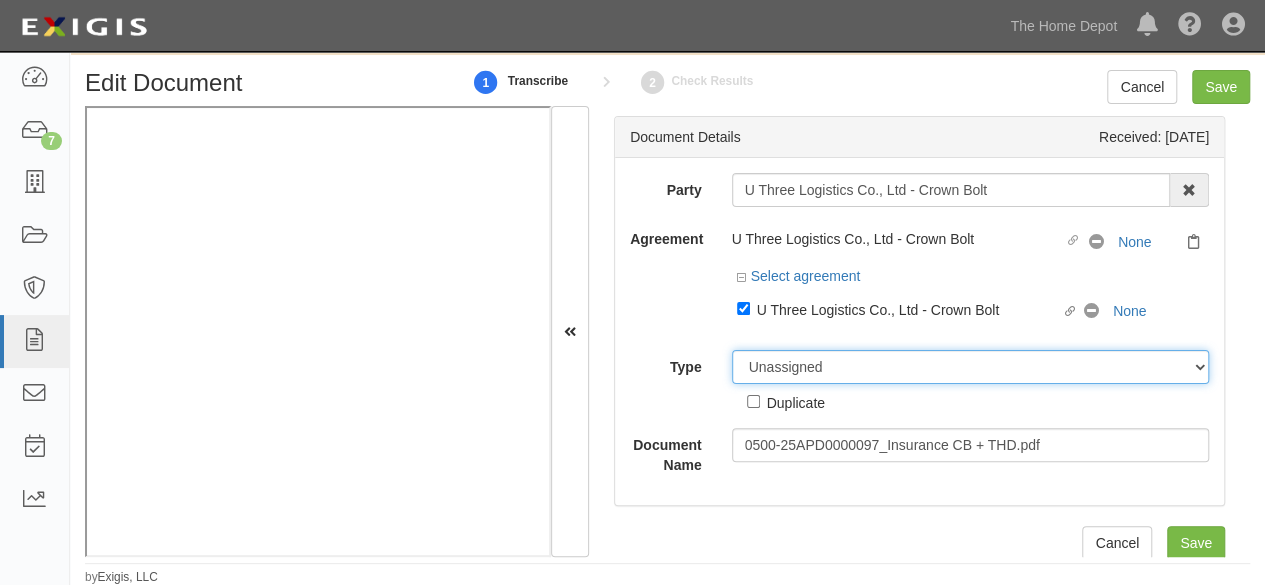 select on "CertificateDetail" 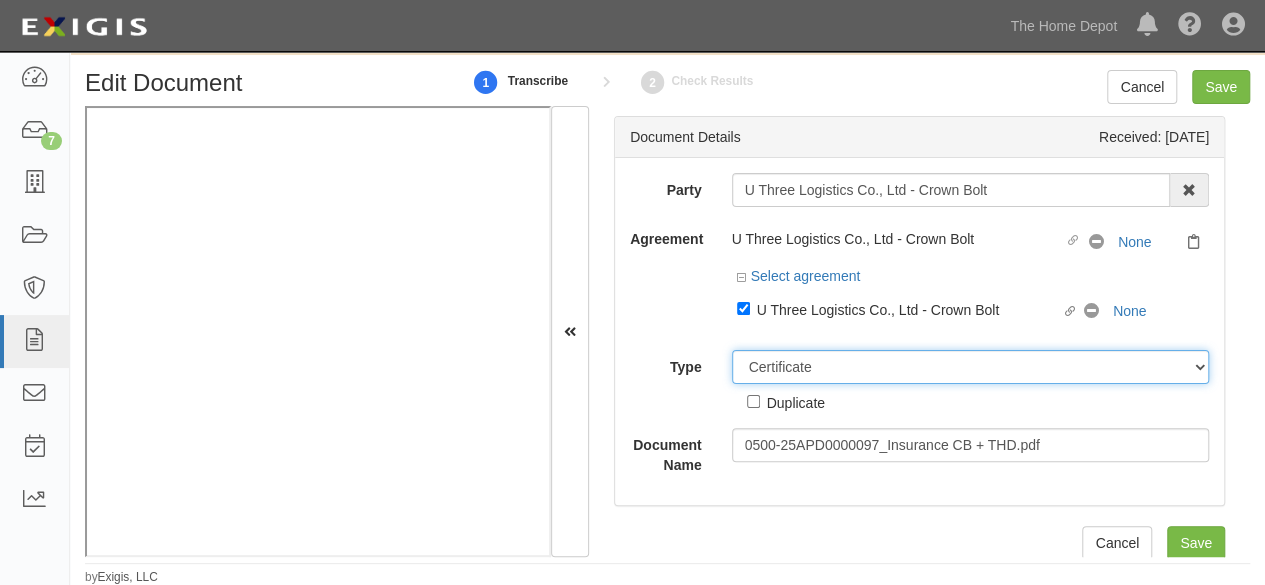 click on "Unassigned
Binder
Cancellation Notice
Certificate
Contract
Endorsement
Insurance Policy
Junk
Other Document
Policy Declarations
Reinstatement Notice
Requirements
Waiver Request" at bounding box center [971, 367] 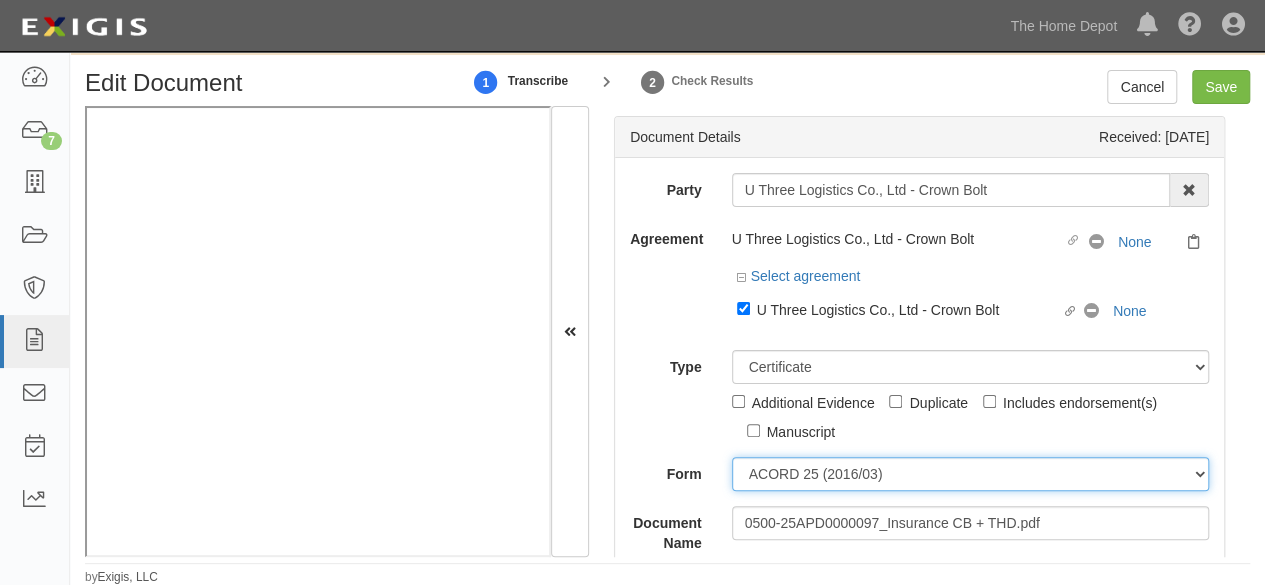 click on "ACORD 25 (2016/03)
ACORD 101
ACORD 855 NY (2014/05)
General" at bounding box center (971, 474) 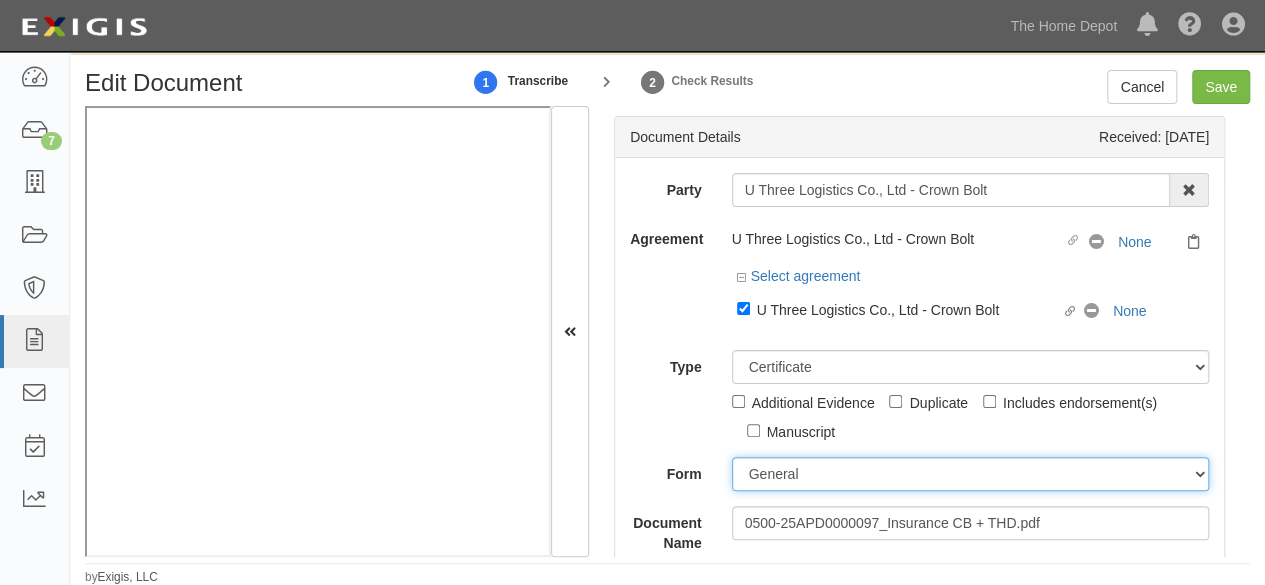 click on "ACORD 25 (2016/03)
ACORD 101
ACORD 855 NY (2014/05)
General" at bounding box center (971, 474) 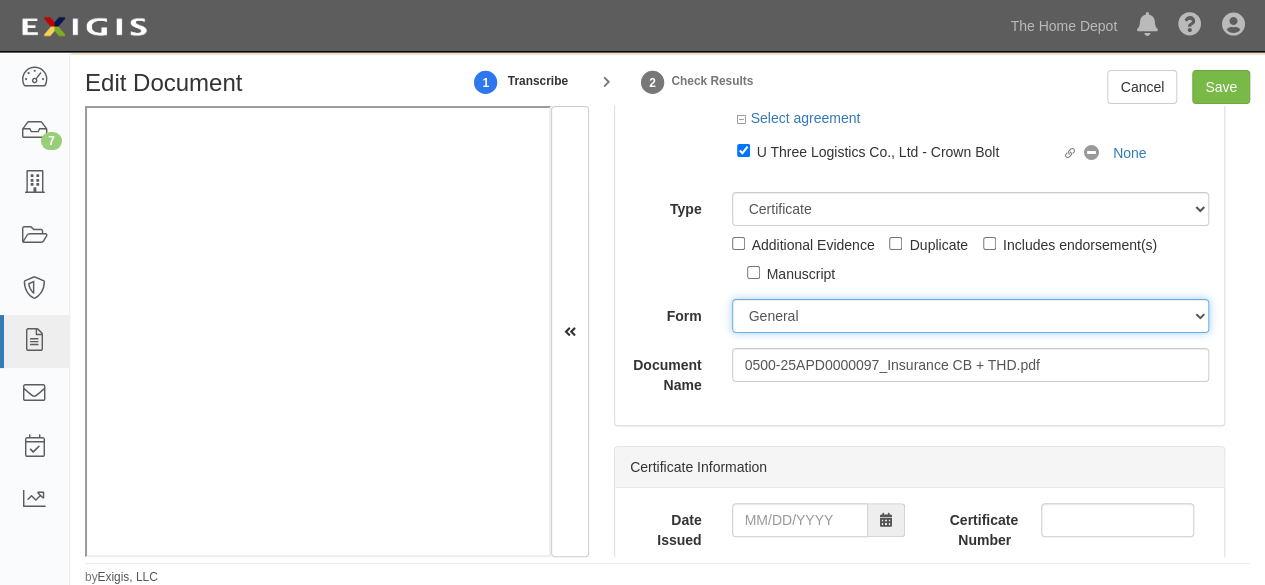 scroll, scrollTop: 200, scrollLeft: 0, axis: vertical 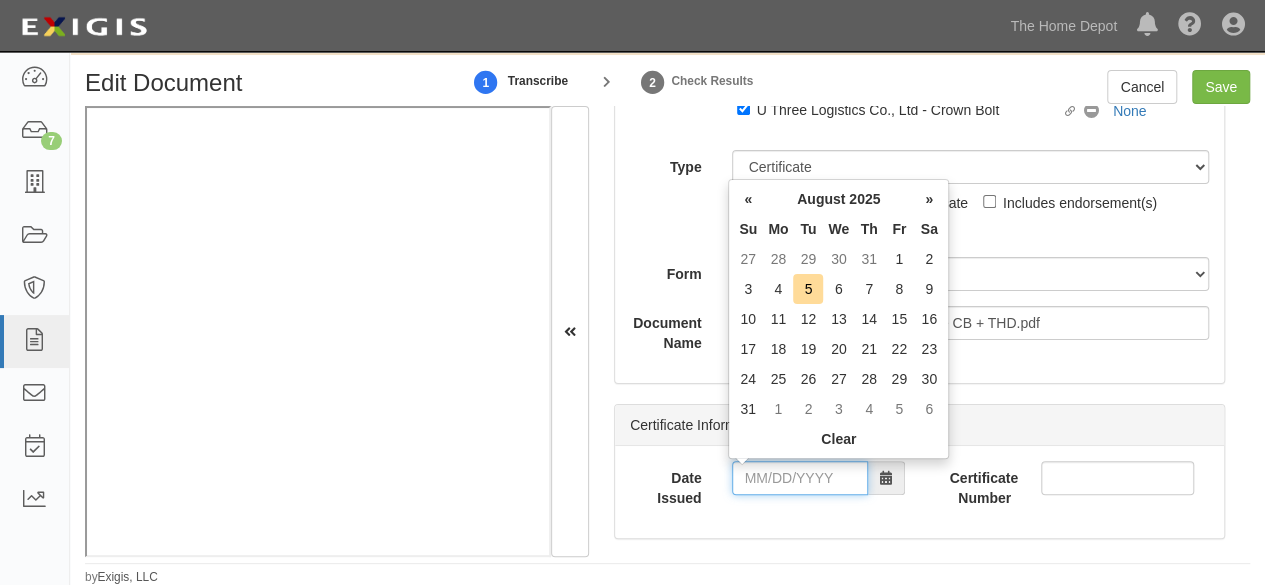 drag, startPoint x: 776, startPoint y: 476, endPoint x: 527, endPoint y: 426, distance: 253.97047 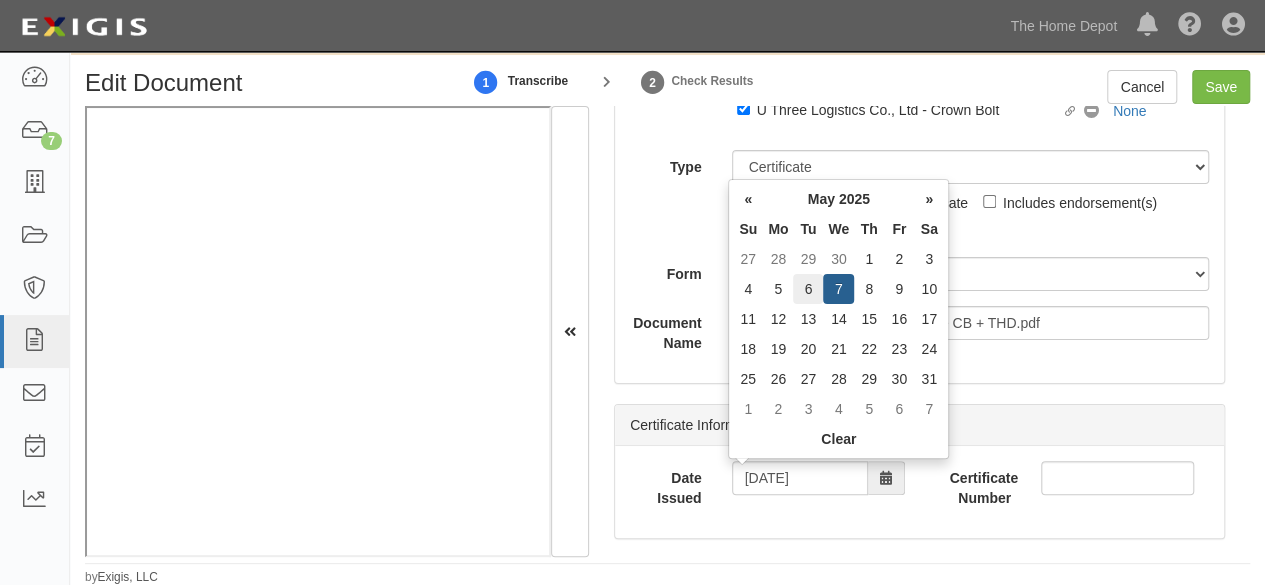 click on "6" at bounding box center (808, 289) 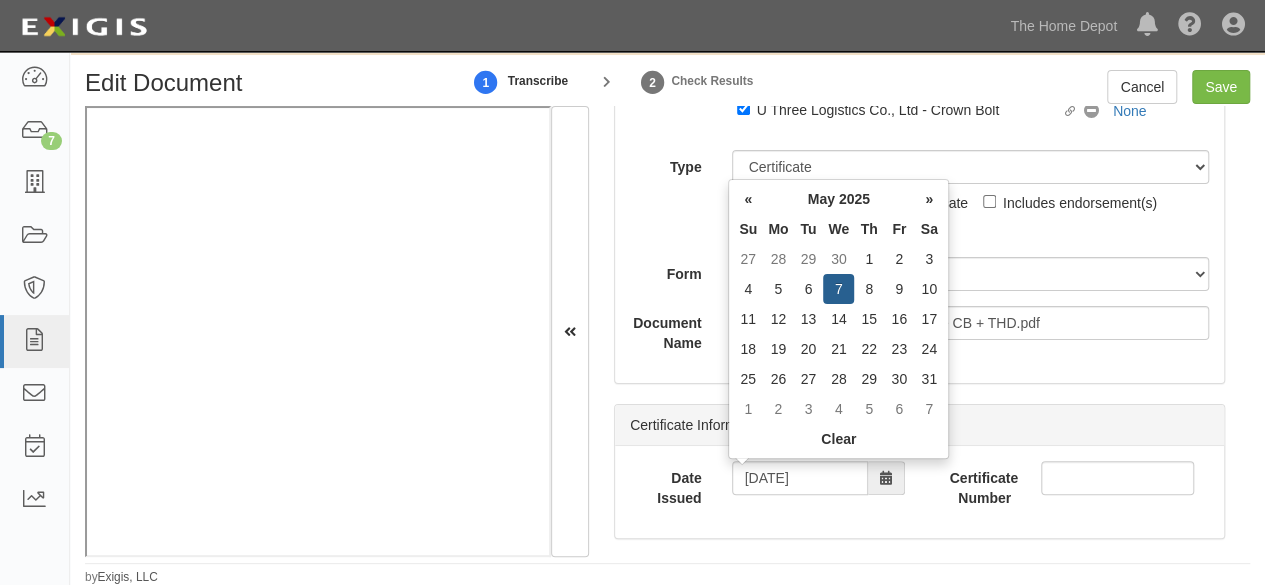 type on "05/06/2025" 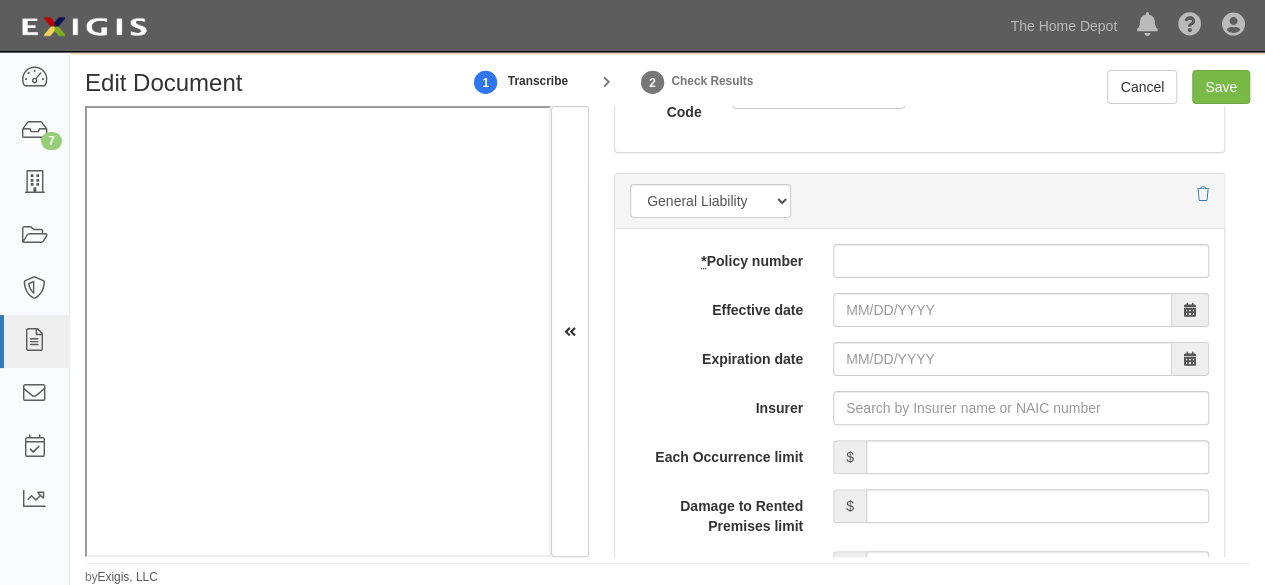 scroll, scrollTop: 1600, scrollLeft: 0, axis: vertical 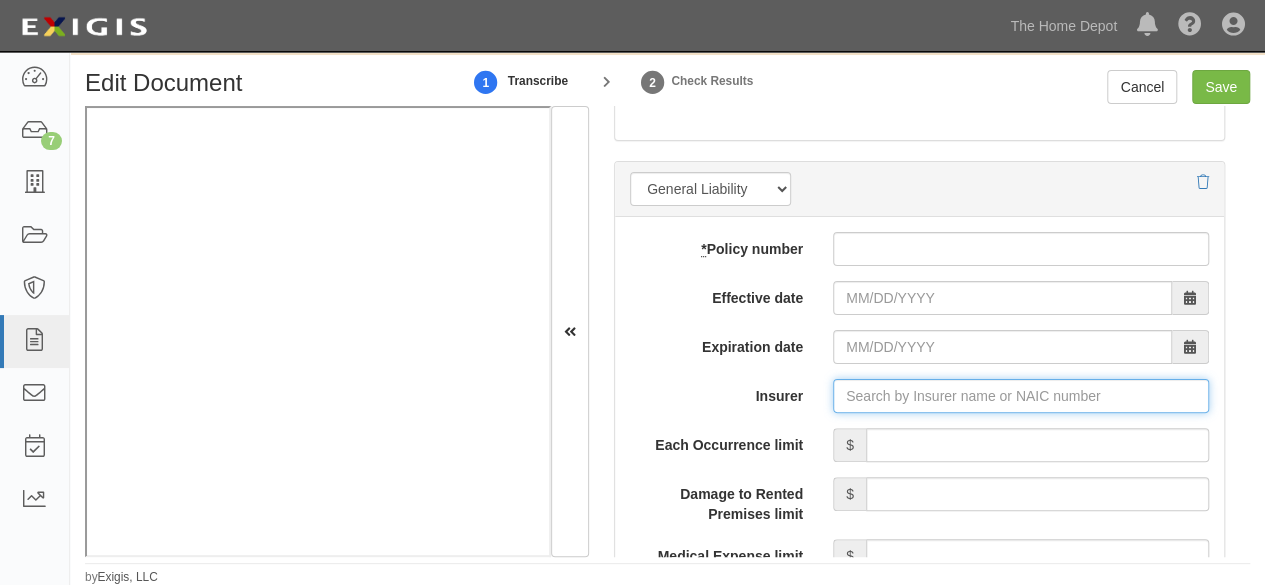 click on "Insurer" at bounding box center (1021, 396) 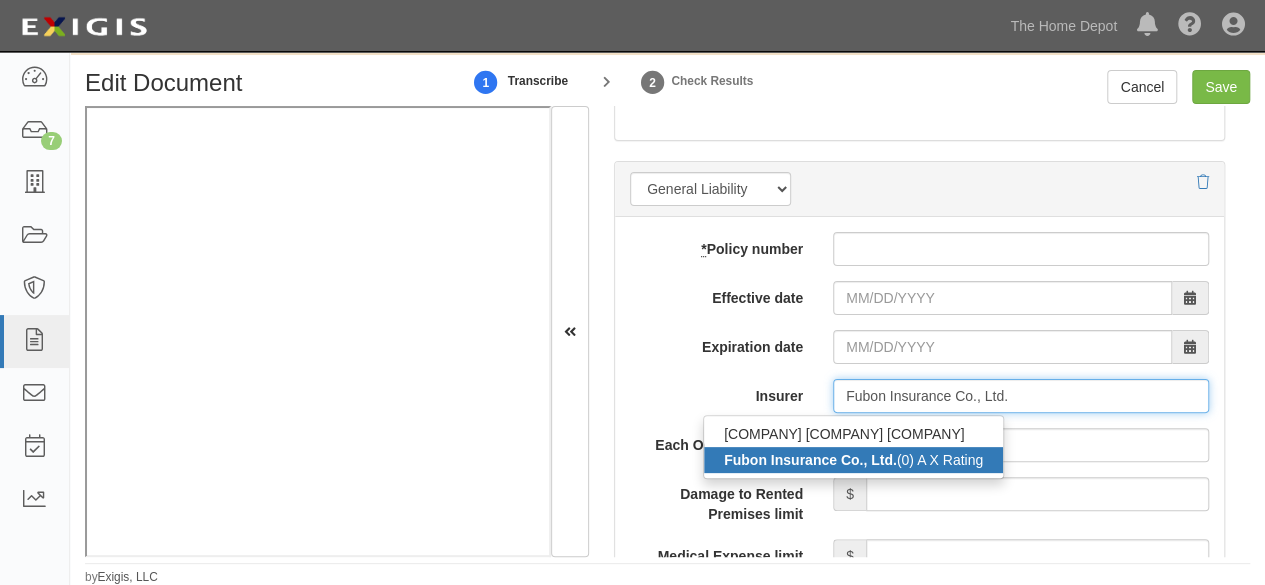 click on "Fubon Insurance Co., Ltd." 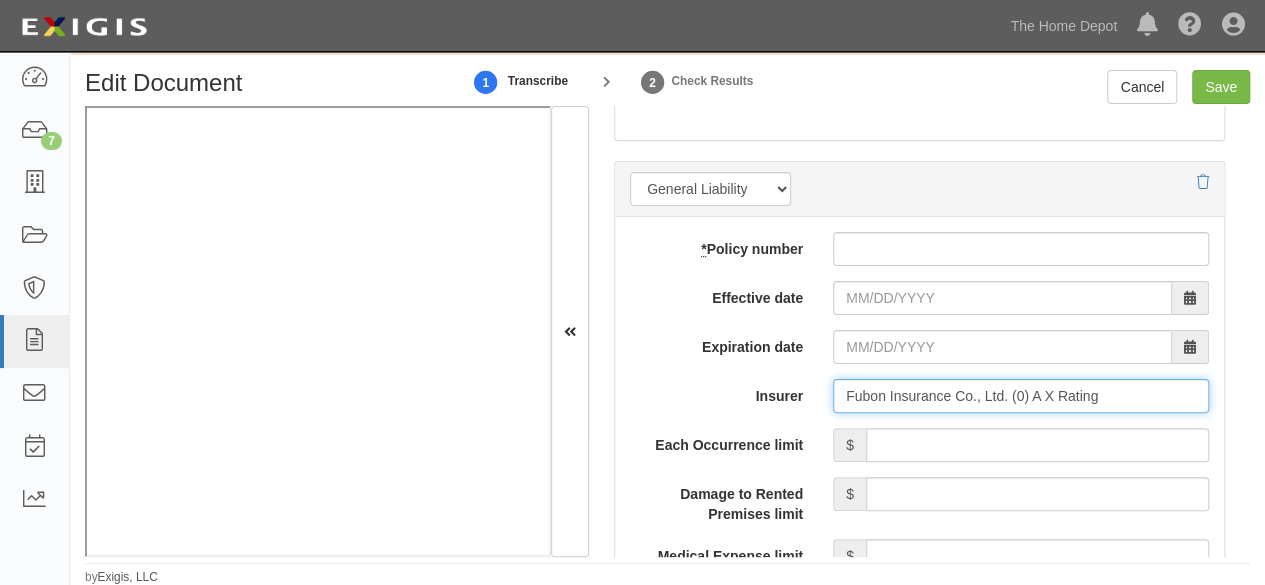 type on "Fubon Insurance Co., Ltd. (0) A X Rating" 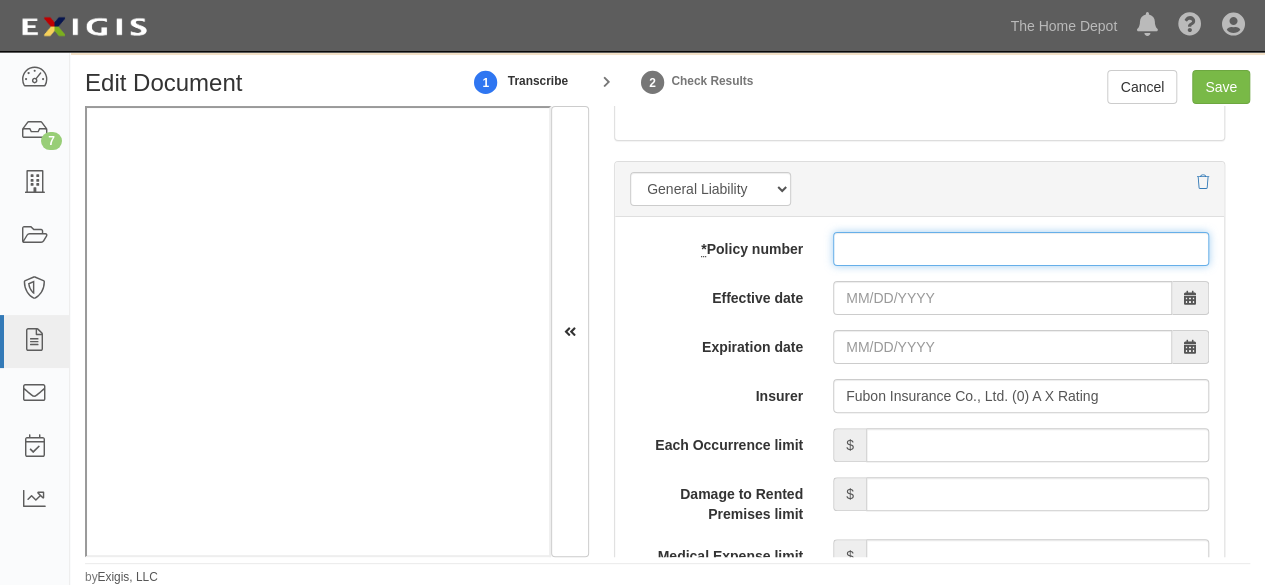paste on "0500-25APD0000097" 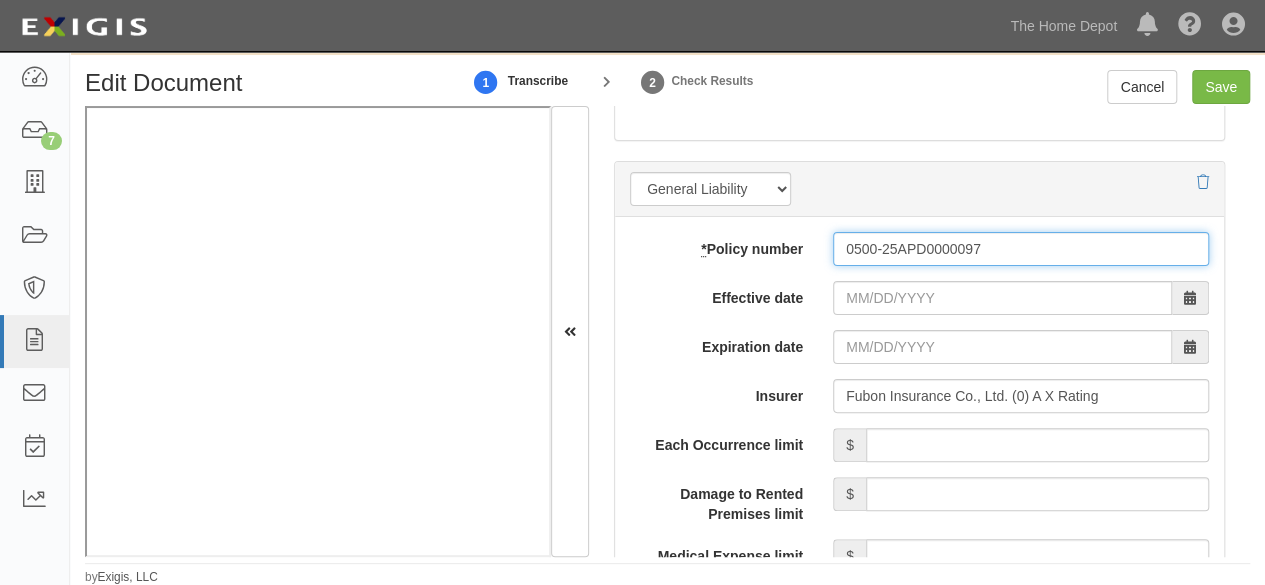click on "0500-25APD0000097" at bounding box center (1021, 249) 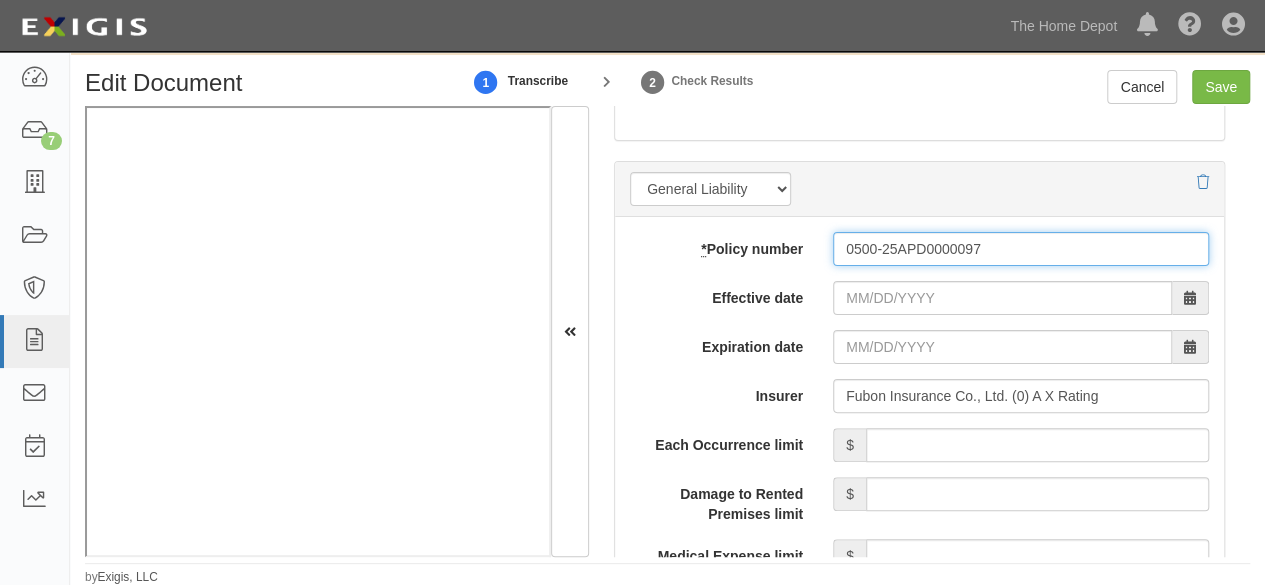 type on "0500-25APD0000097" 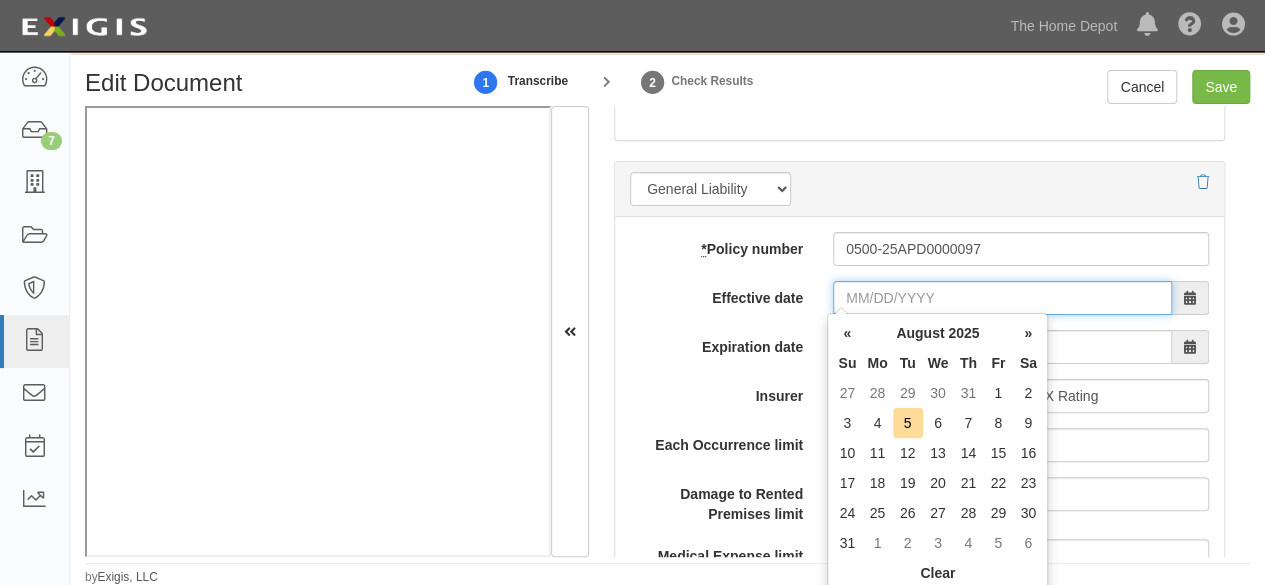 click on "Effective date" at bounding box center (1002, 298) 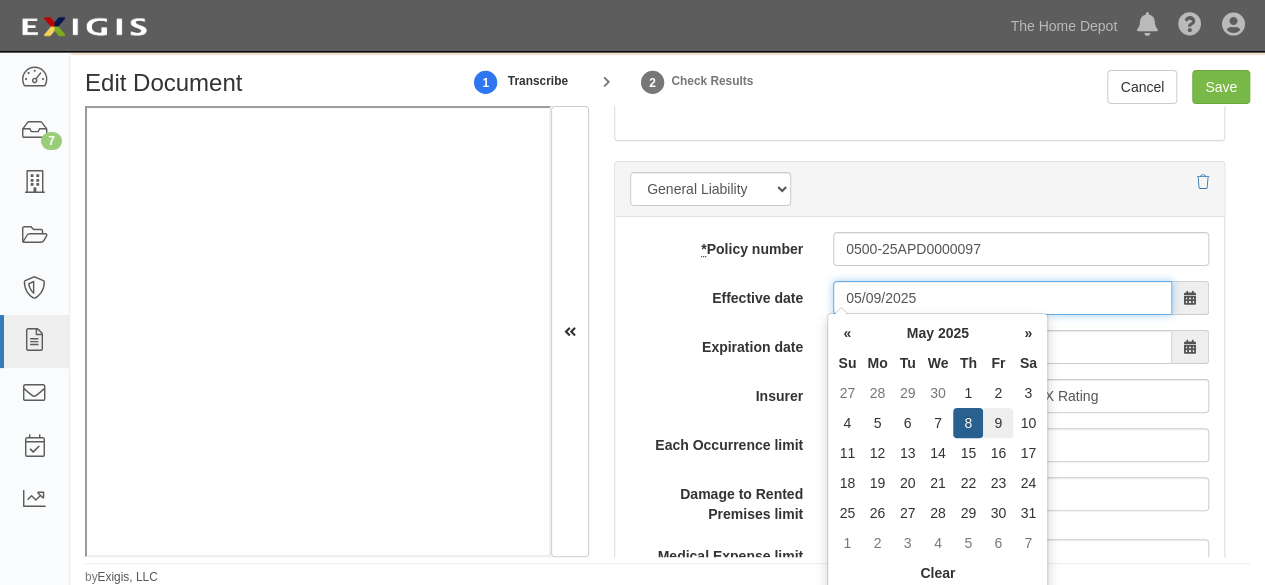 type on "05/09/2025" 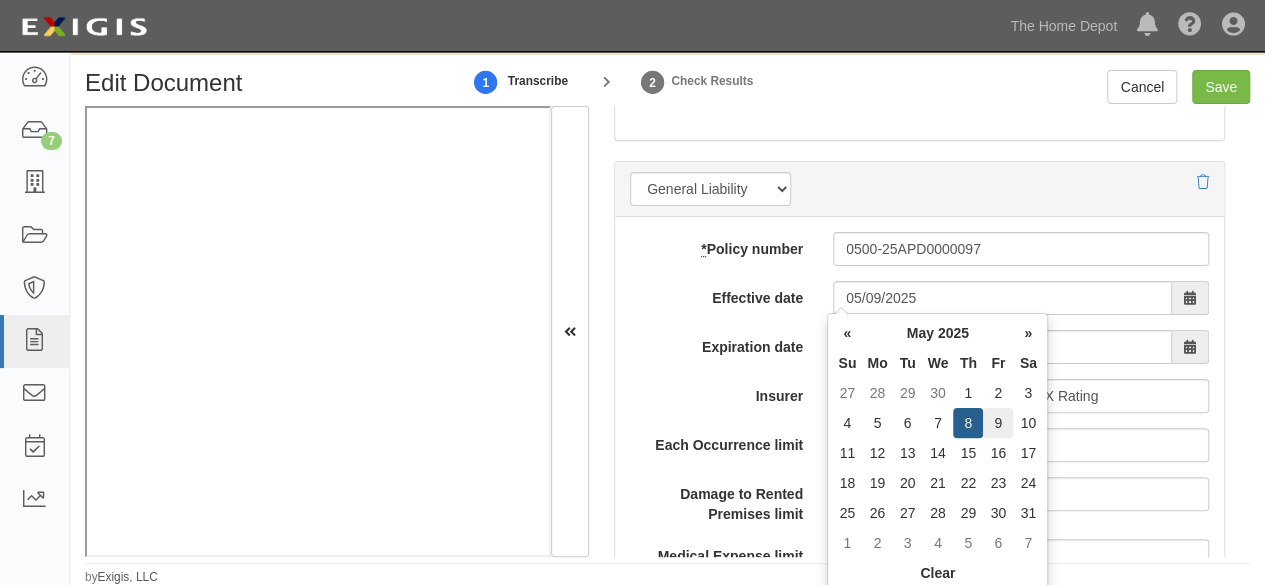type on "05/09/2026" 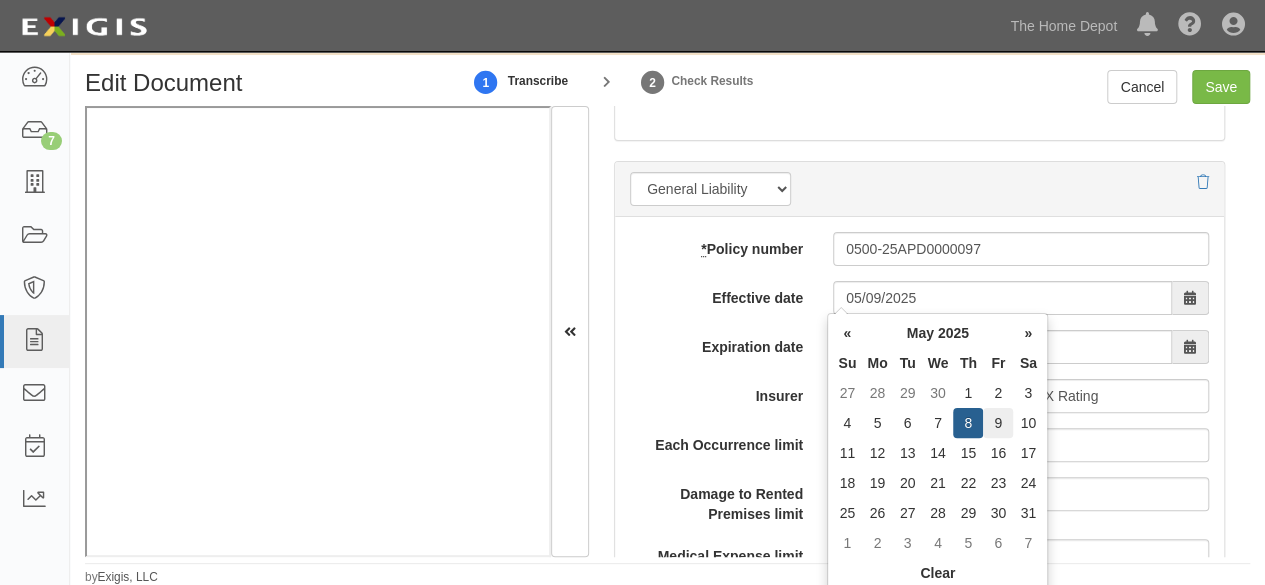 click on "9" at bounding box center [998, 423] 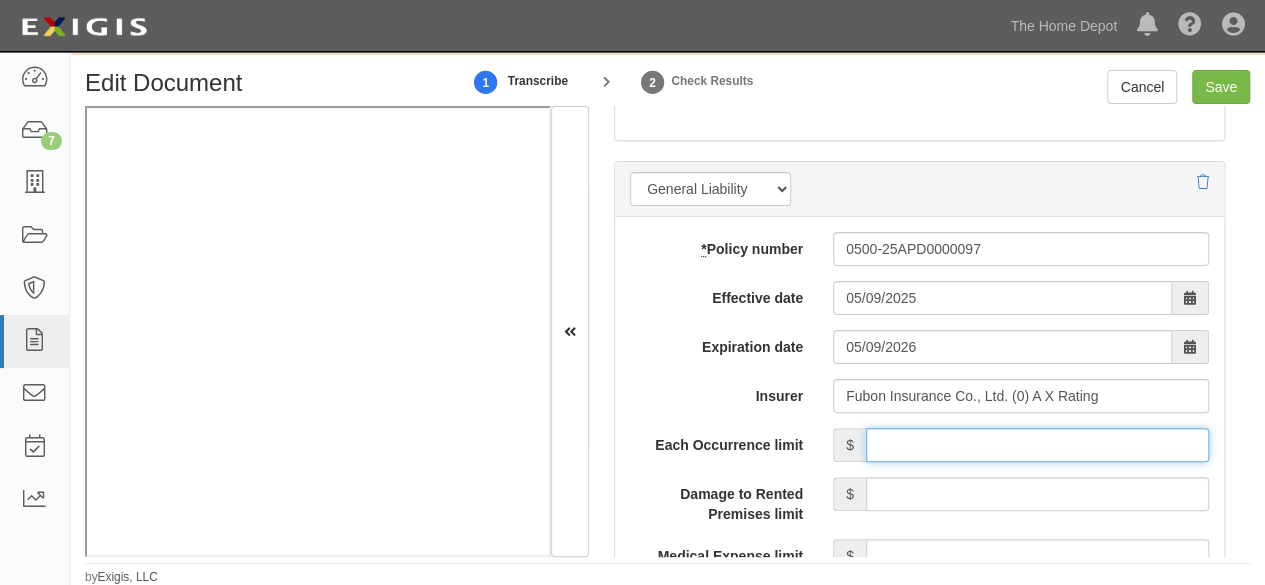 drag, startPoint x: 919, startPoint y: 449, endPoint x: 930, endPoint y: 414, distance: 36.687874 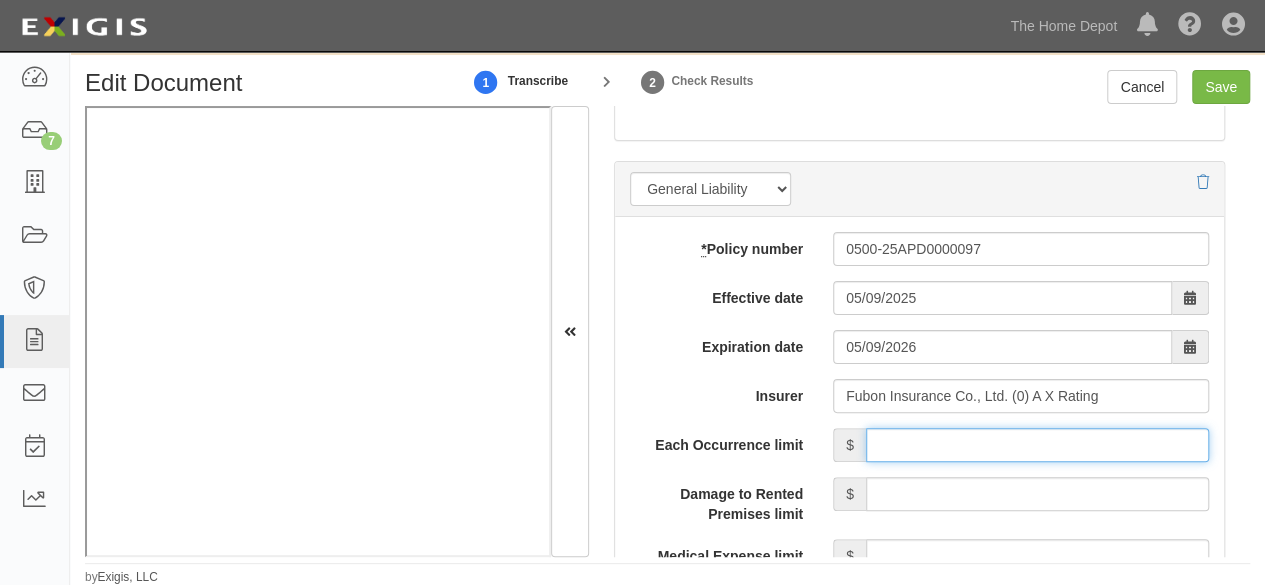 type on "8,000,000" 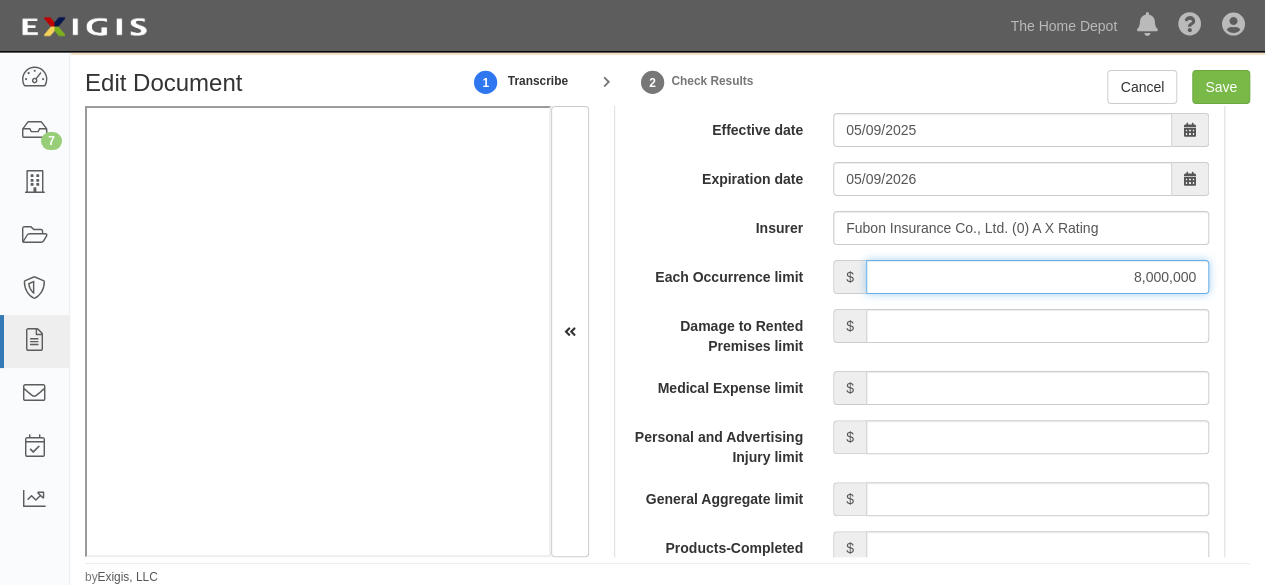 scroll, scrollTop: 1800, scrollLeft: 0, axis: vertical 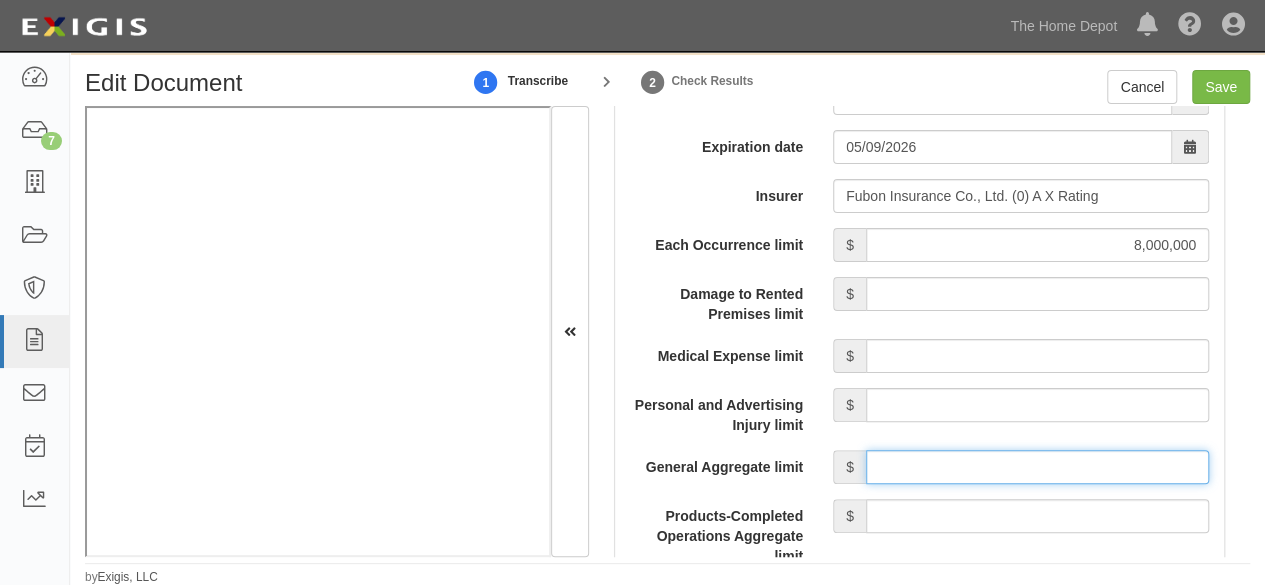 drag, startPoint x: 966, startPoint y: 459, endPoint x: 968, endPoint y: 448, distance: 11.18034 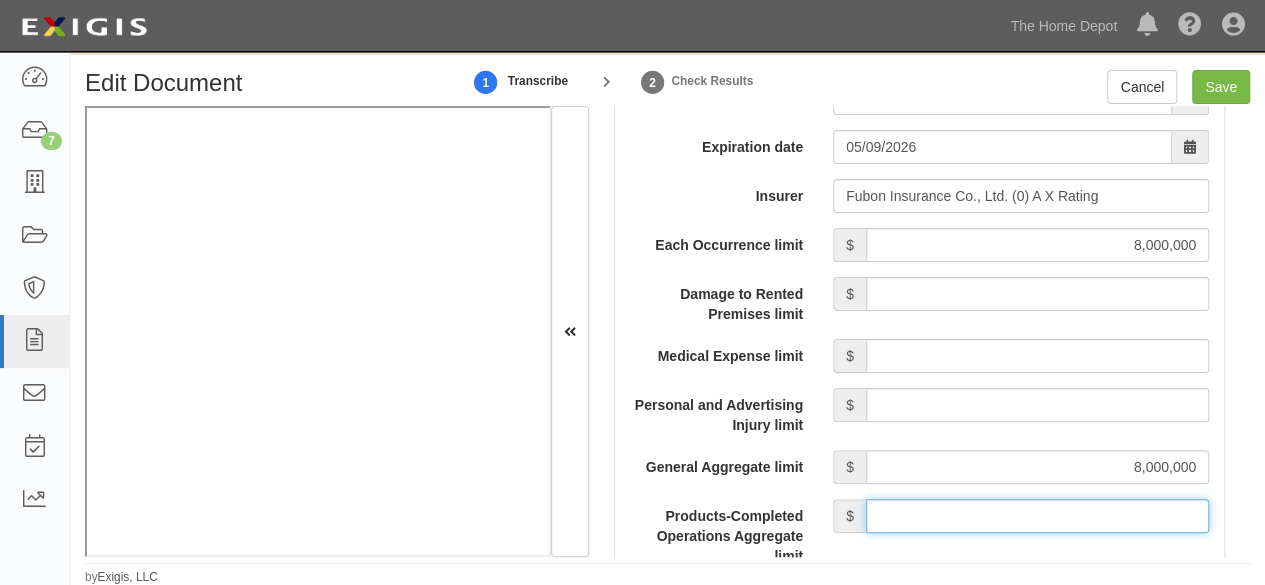 drag, startPoint x: 1007, startPoint y: 507, endPoint x: 1004, endPoint y: 497, distance: 10.440307 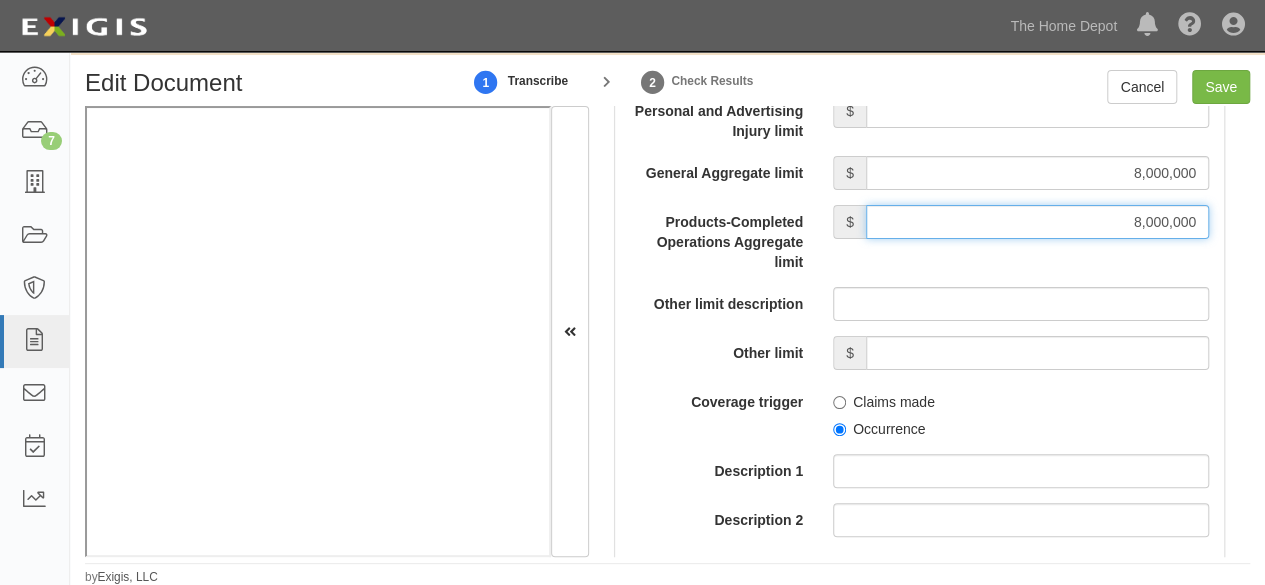 scroll, scrollTop: 2100, scrollLeft: 0, axis: vertical 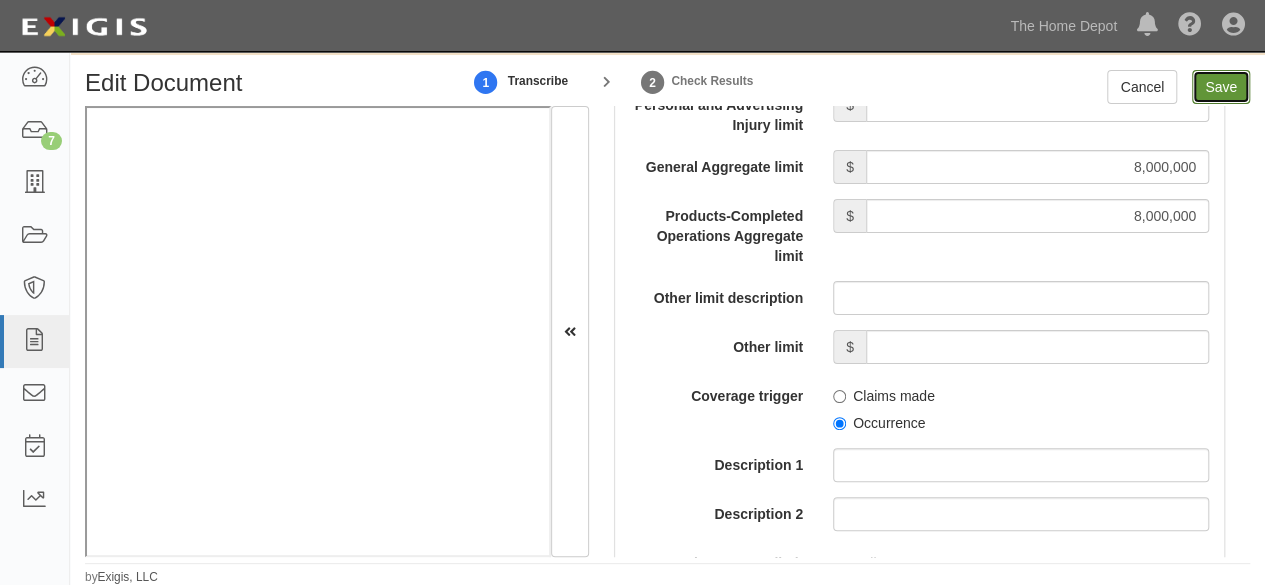 drag, startPoint x: 1230, startPoint y: 87, endPoint x: 922, endPoint y: 143, distance: 313.04953 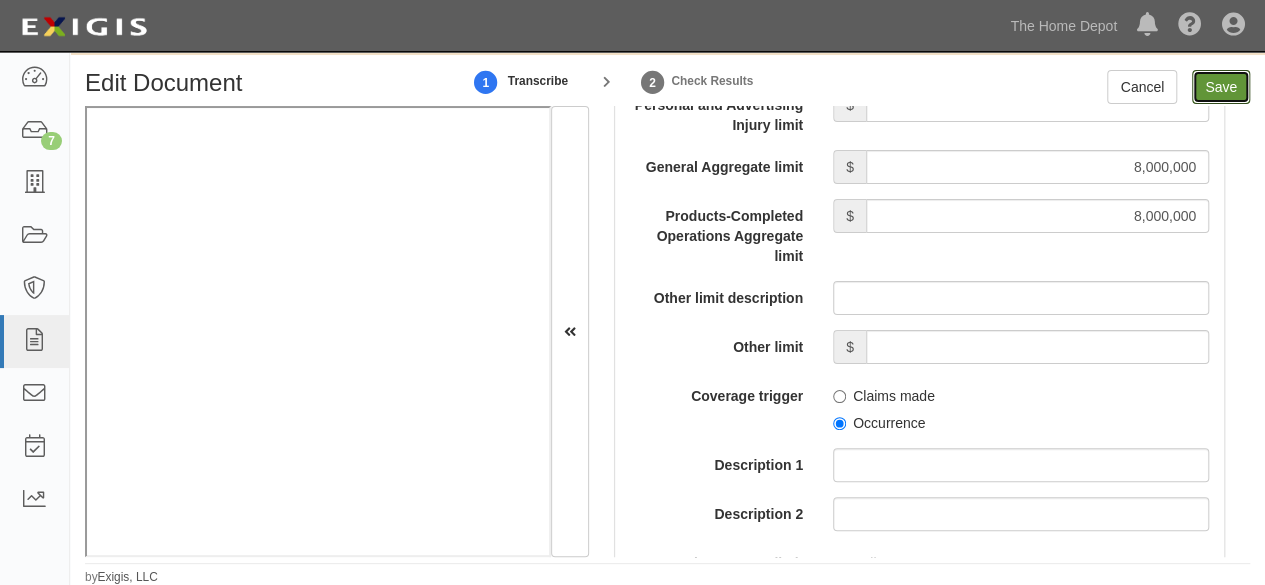 click on "Save" at bounding box center [1221, 87] 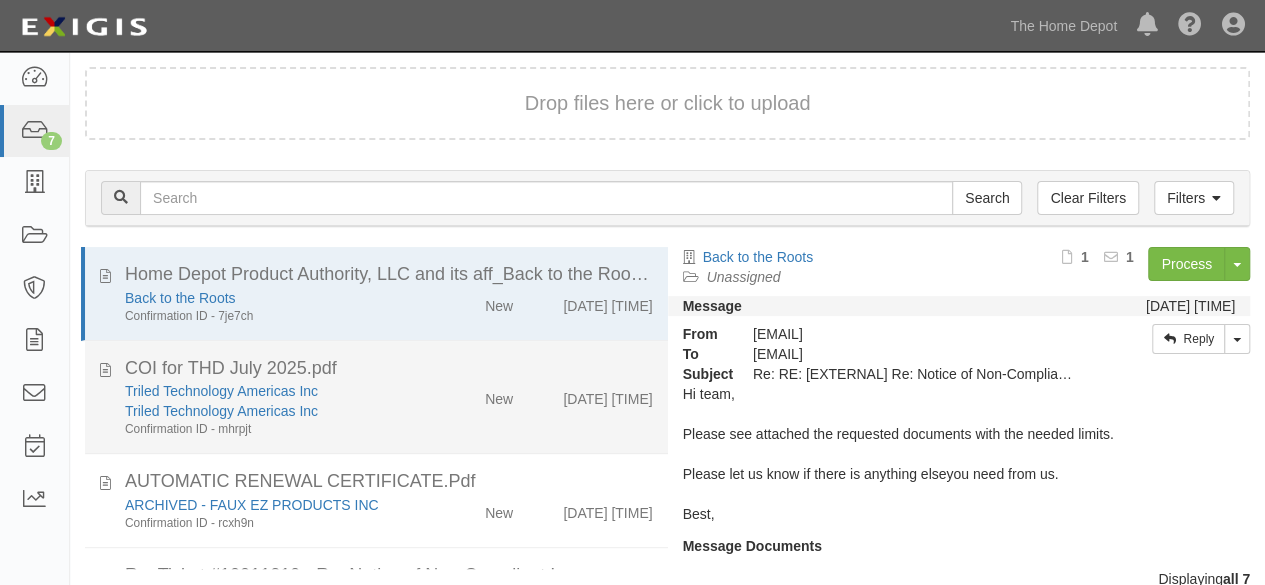 scroll, scrollTop: 136, scrollLeft: 0, axis: vertical 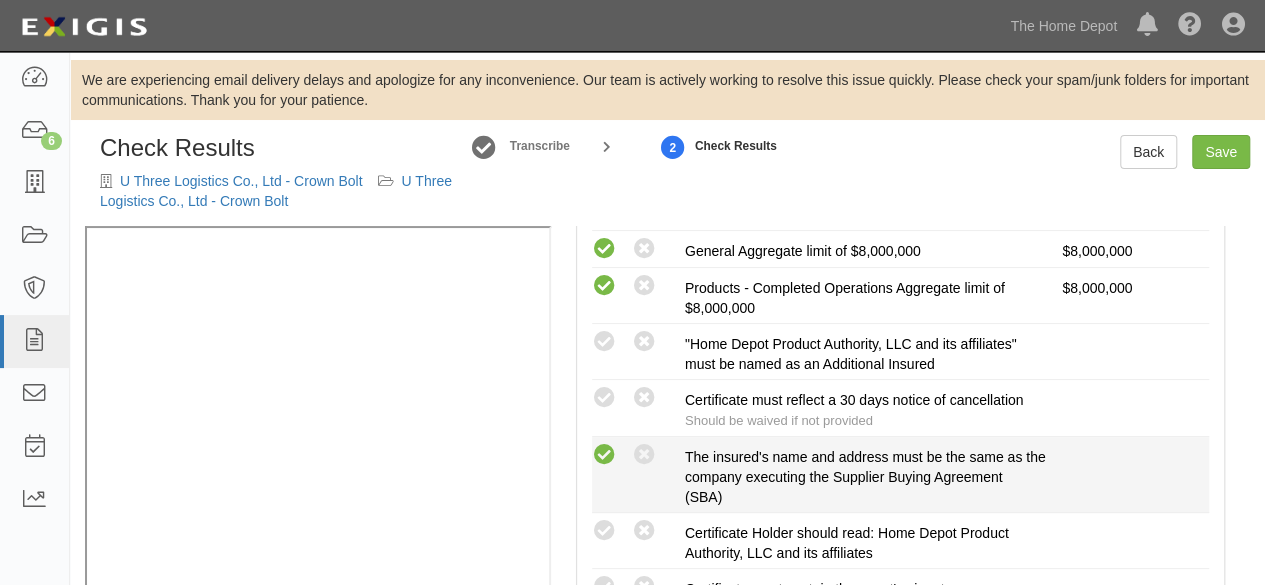 click at bounding box center (604, 455) 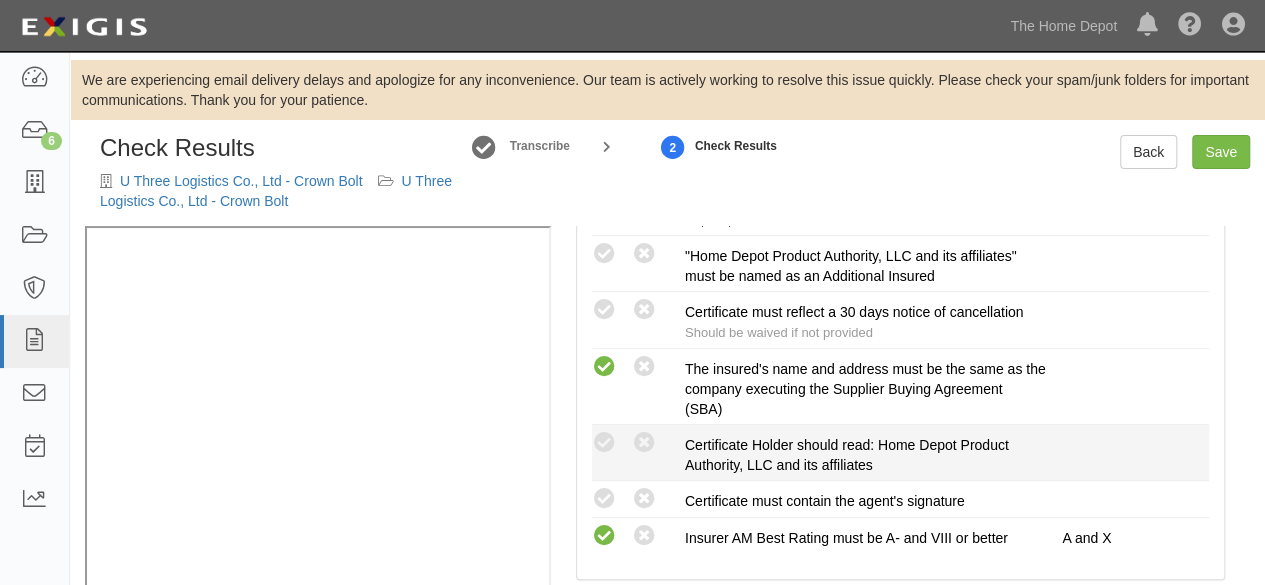 scroll, scrollTop: 620, scrollLeft: 0, axis: vertical 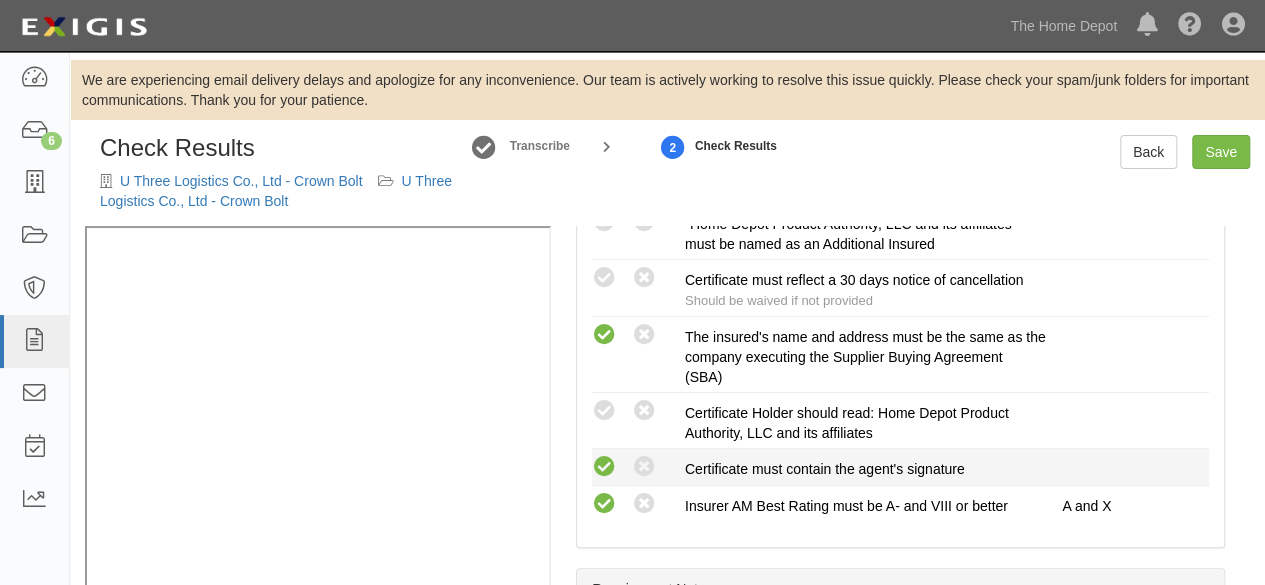 click at bounding box center [604, 467] 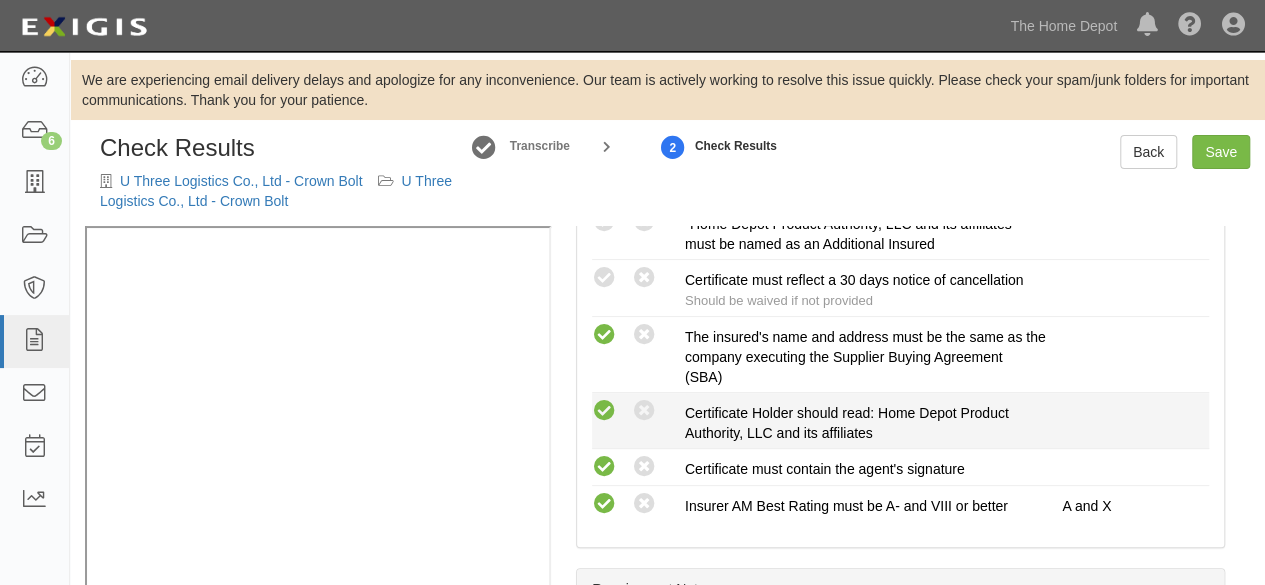 click at bounding box center [604, 411] 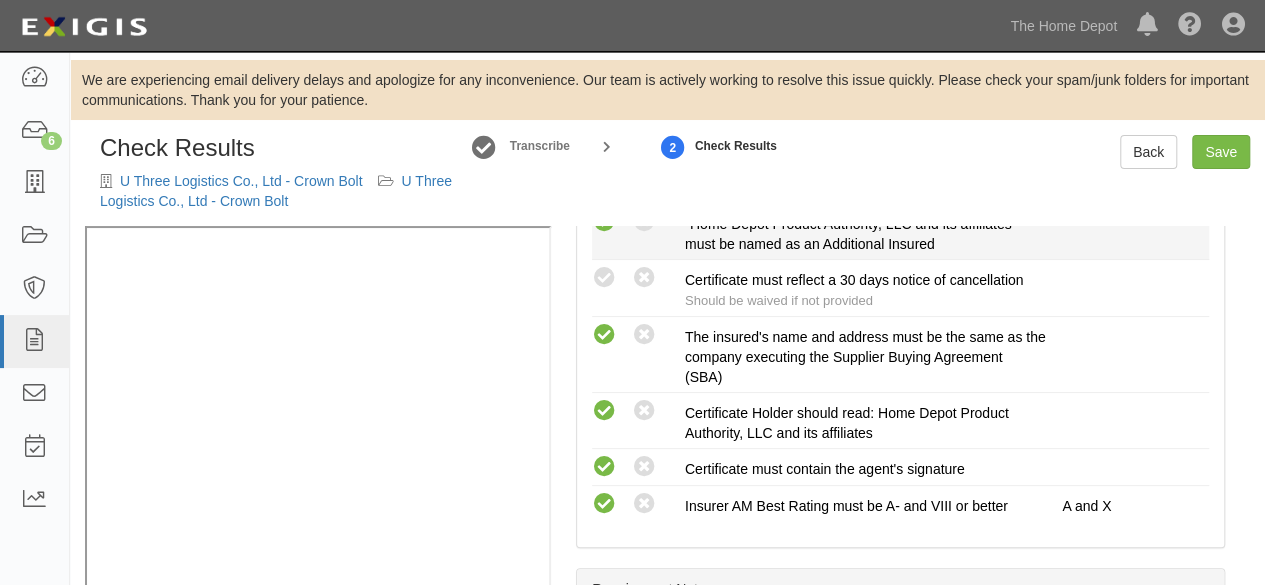 click at bounding box center (604, 222) 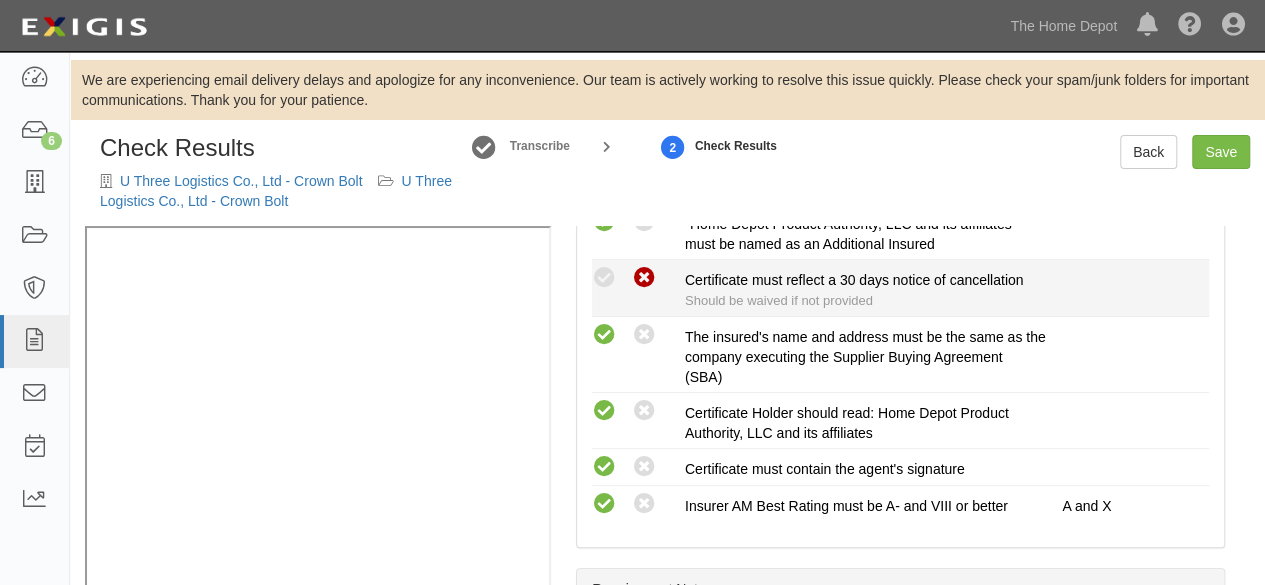 click at bounding box center (644, 278) 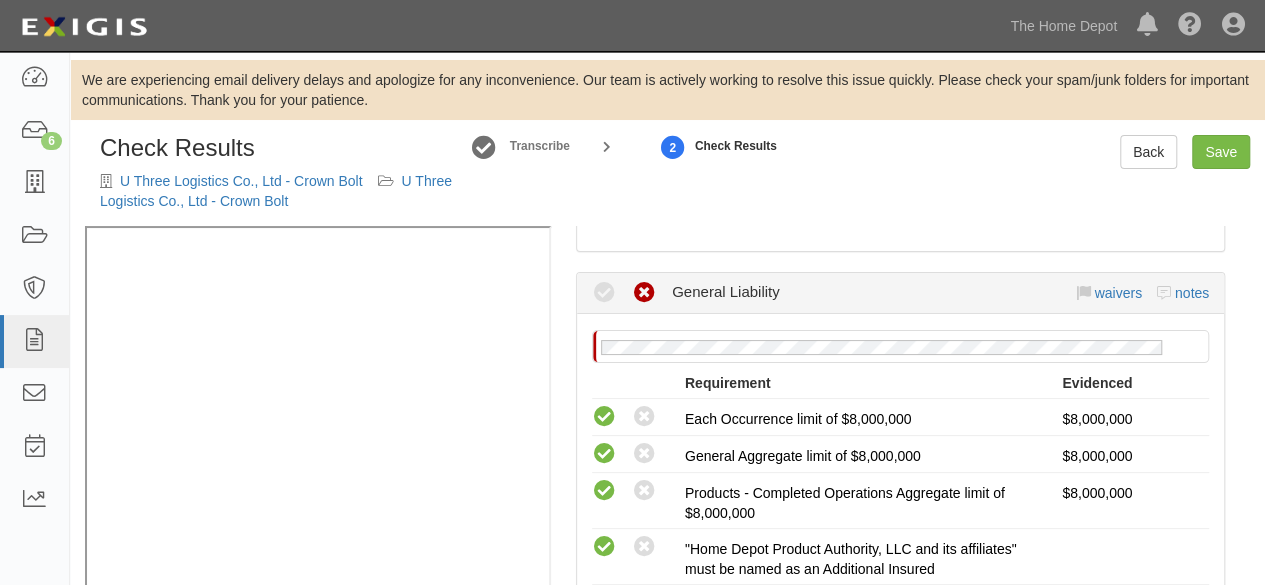 scroll, scrollTop: 220, scrollLeft: 0, axis: vertical 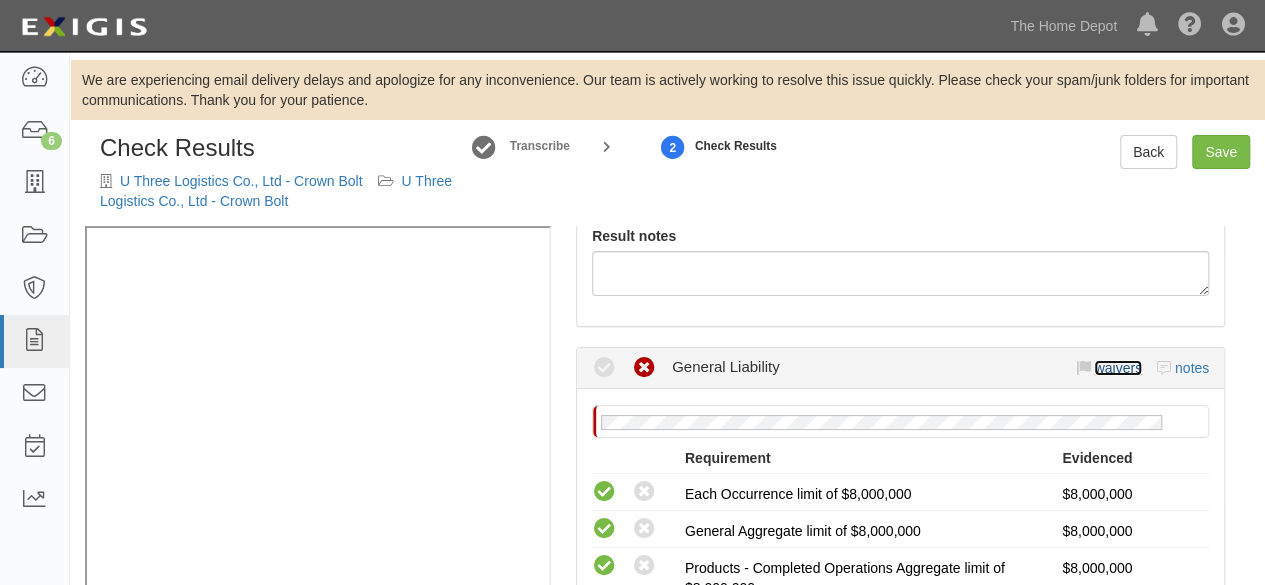 click on "waivers" at bounding box center [1117, 368] 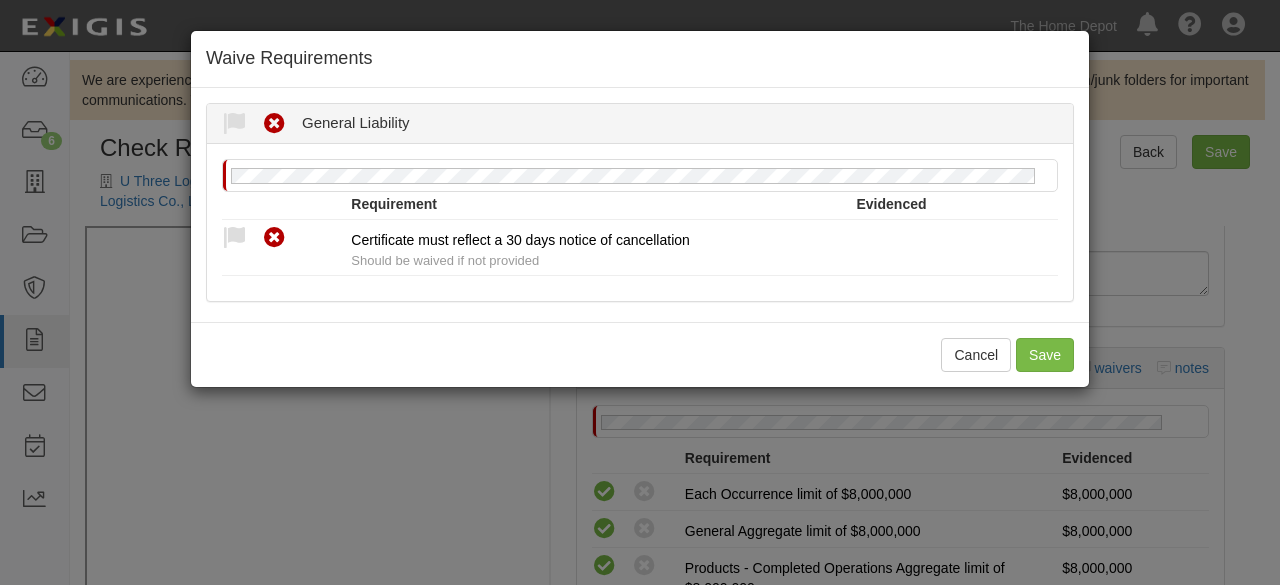 drag, startPoint x: 242, startPoint y: 235, endPoint x: 292, endPoint y: 337, distance: 113.59577 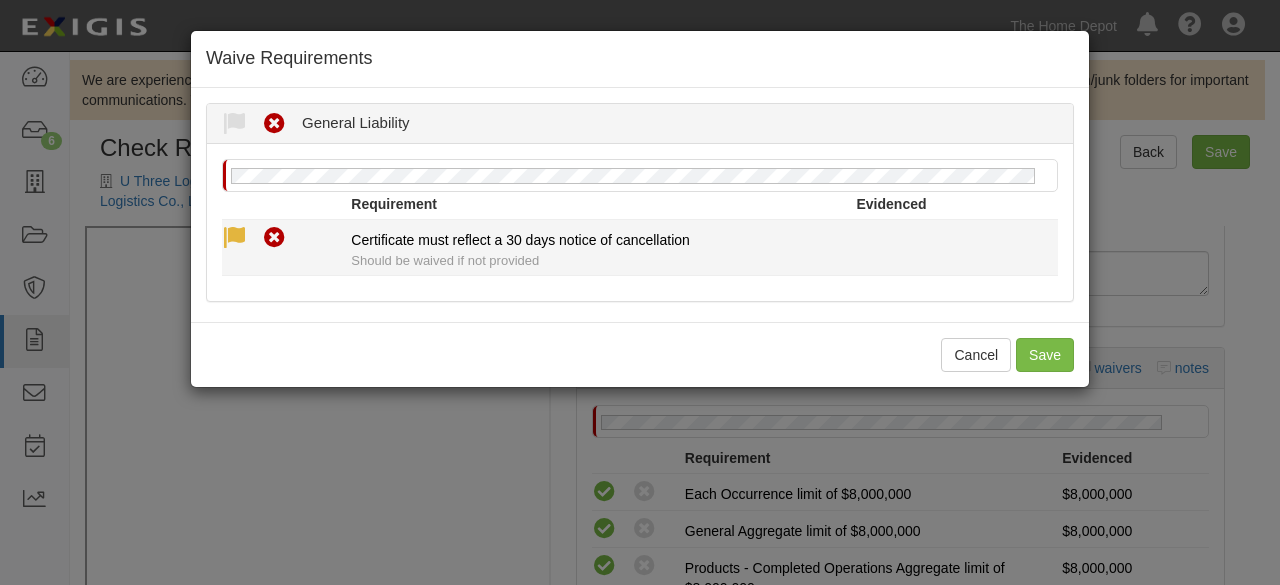 click at bounding box center (234, 238) 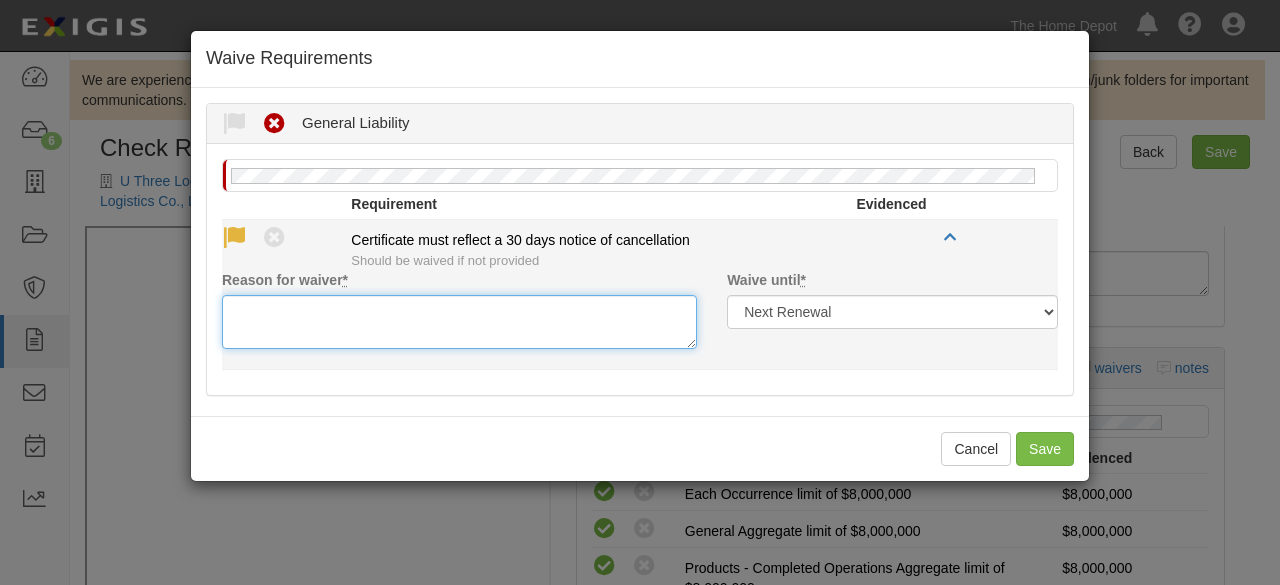 click on "Reason for waiver  *" at bounding box center (459, 322) 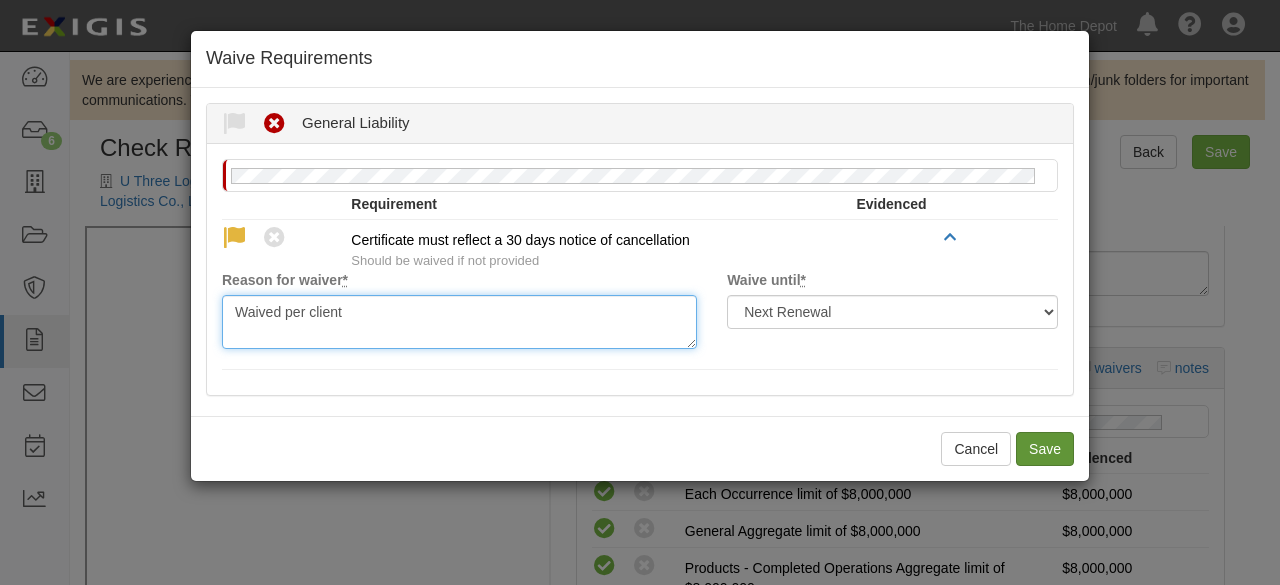 type on "Waived per client" 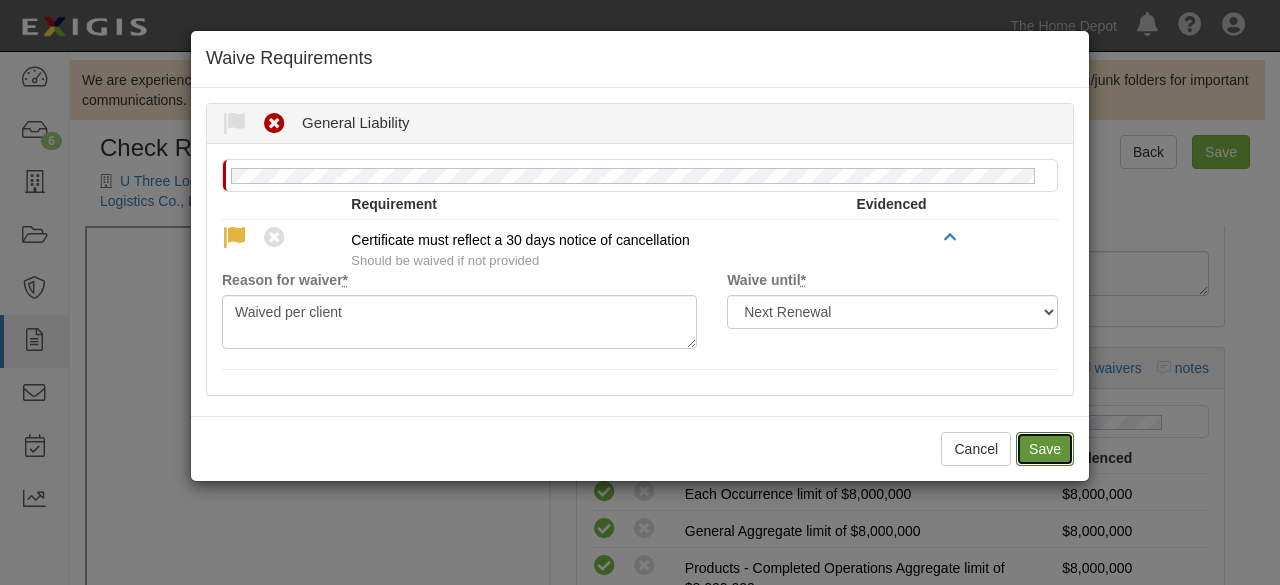click on "Save" at bounding box center (1045, 449) 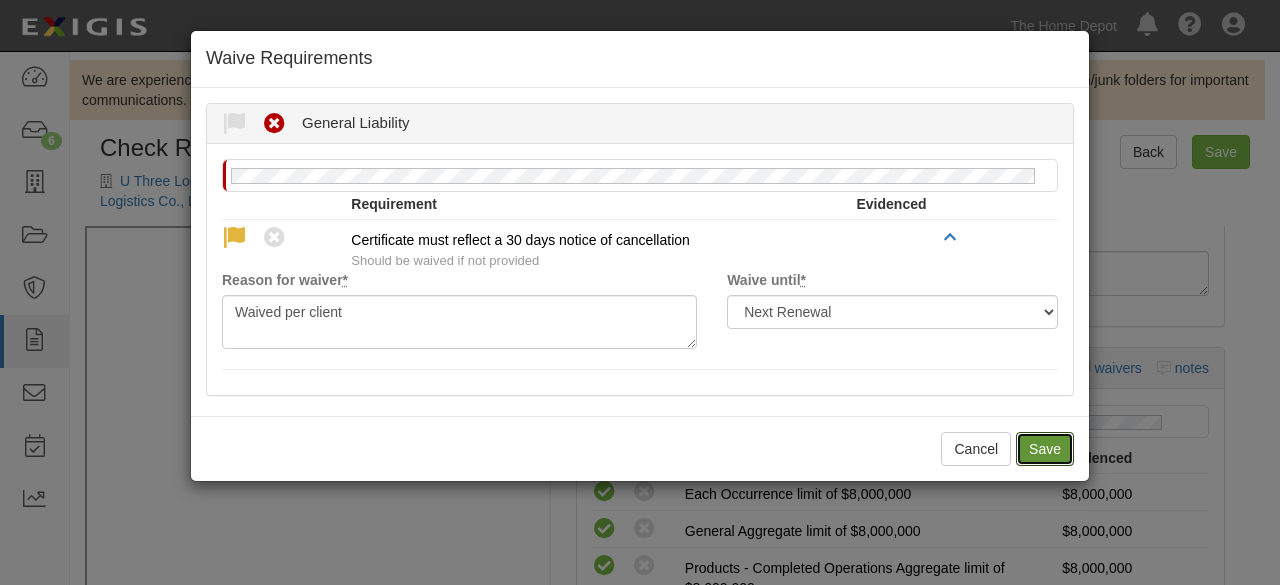 radio on "true" 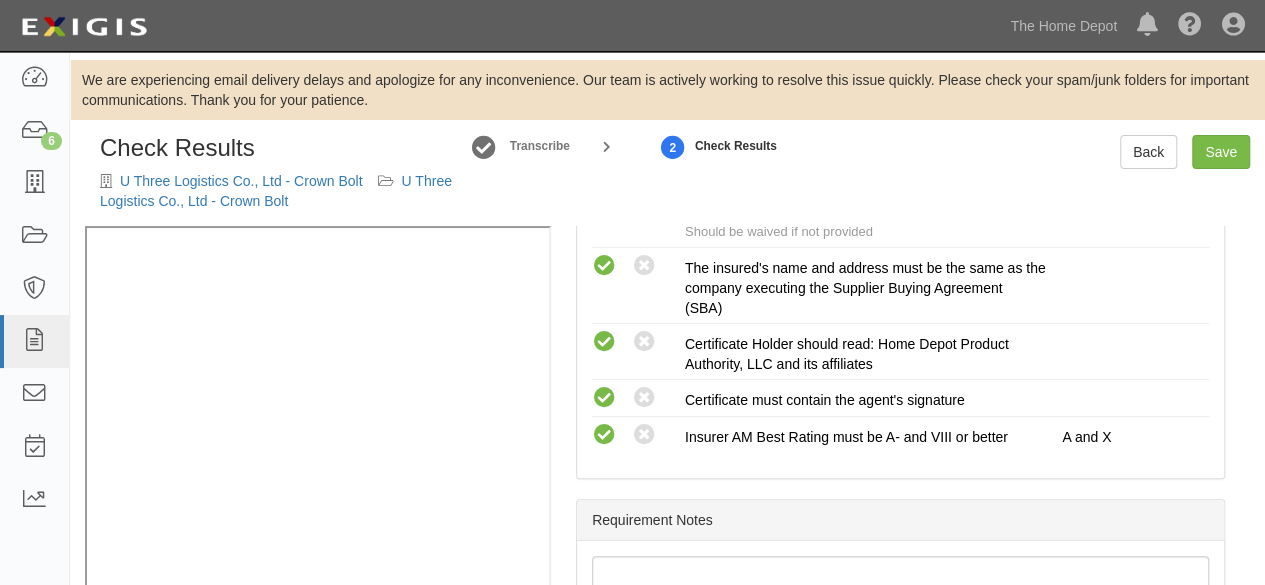 scroll, scrollTop: 804, scrollLeft: 0, axis: vertical 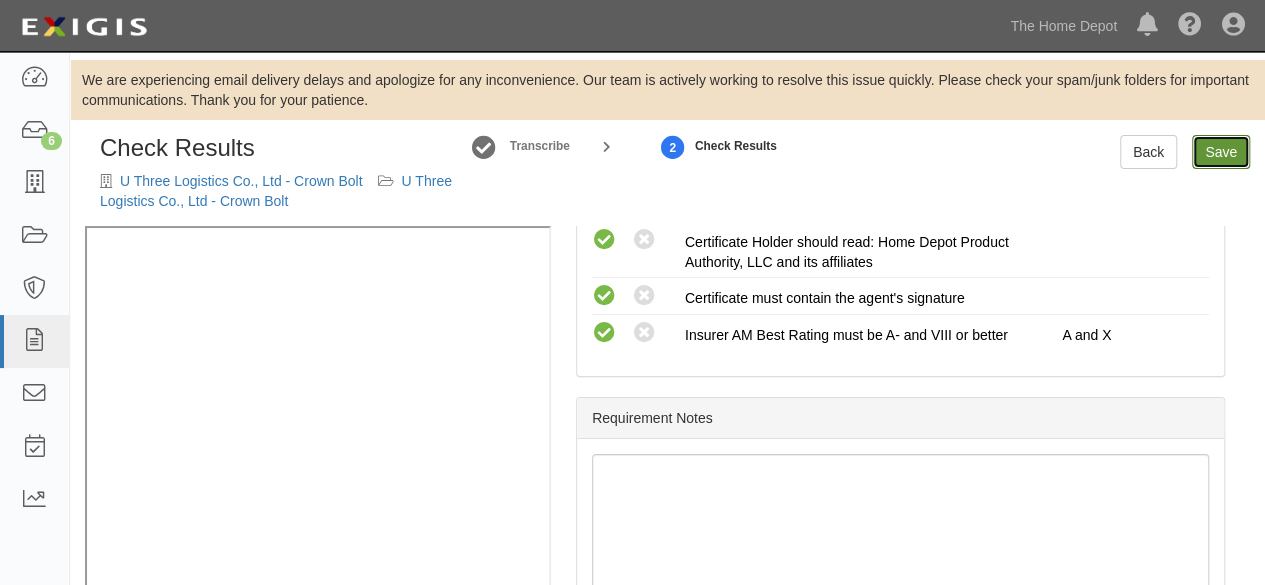 click on "Save" at bounding box center (1221, 152) 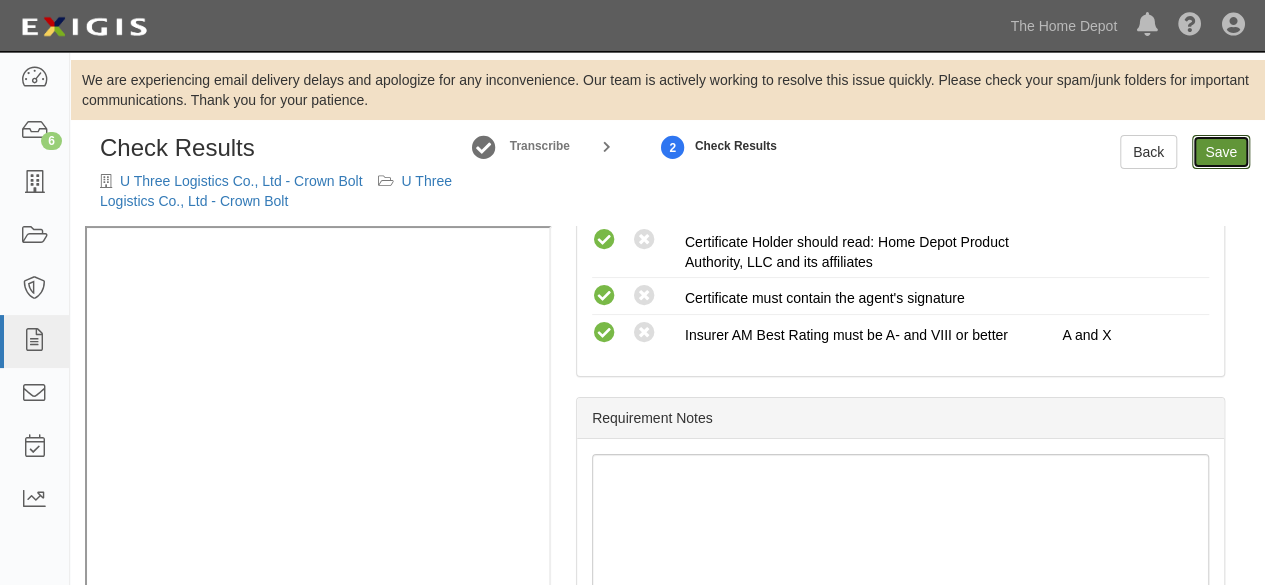 radio on "true" 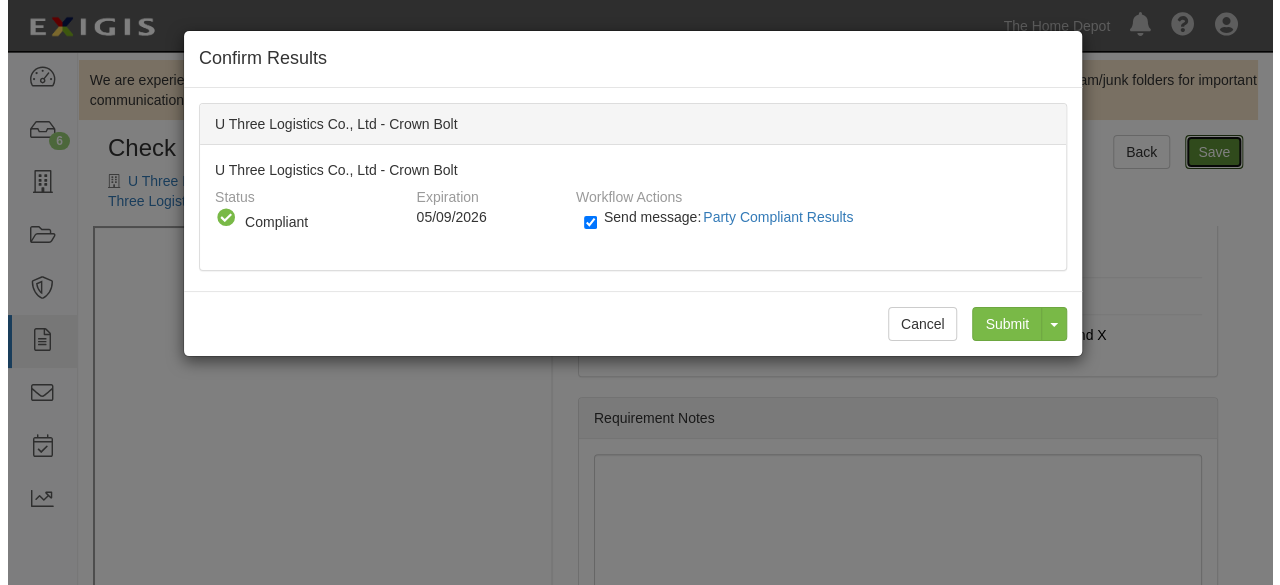 scroll, scrollTop: 784, scrollLeft: 0, axis: vertical 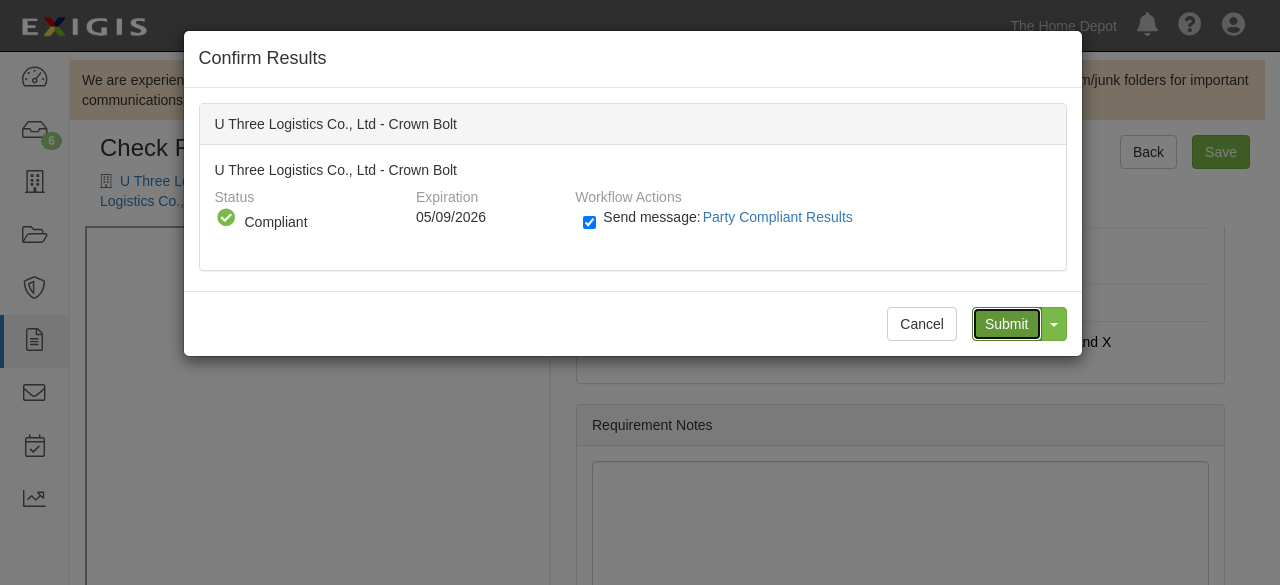 drag, startPoint x: 1022, startPoint y: 322, endPoint x: 734, endPoint y: 227, distance: 303.26392 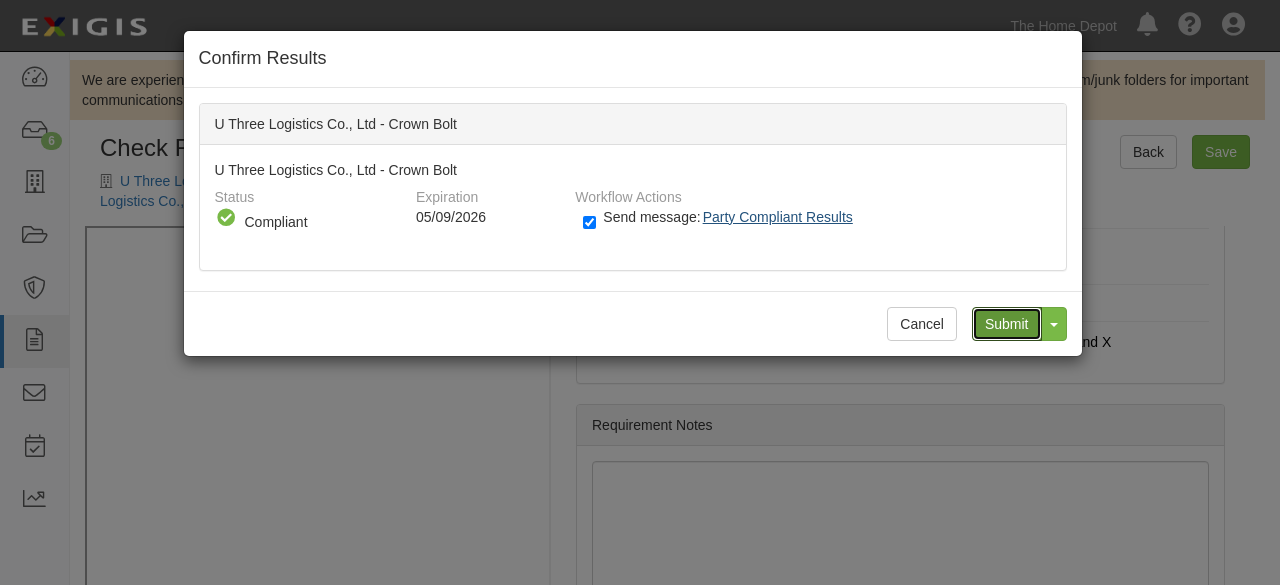 click on "Submit" at bounding box center (1007, 324) 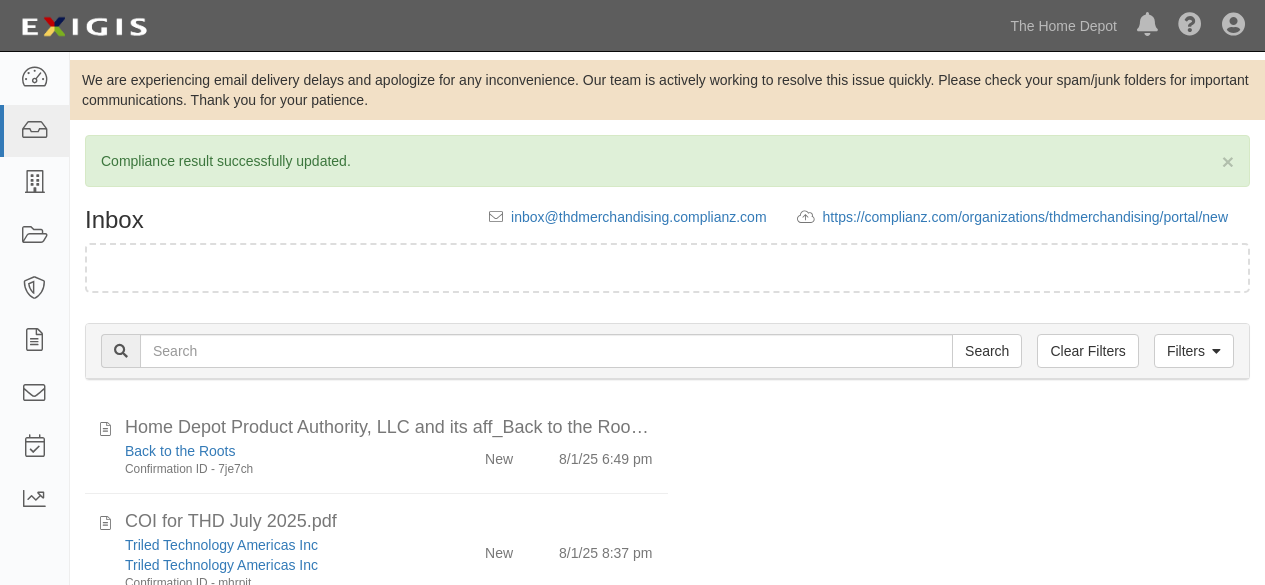 scroll, scrollTop: 0, scrollLeft: 0, axis: both 